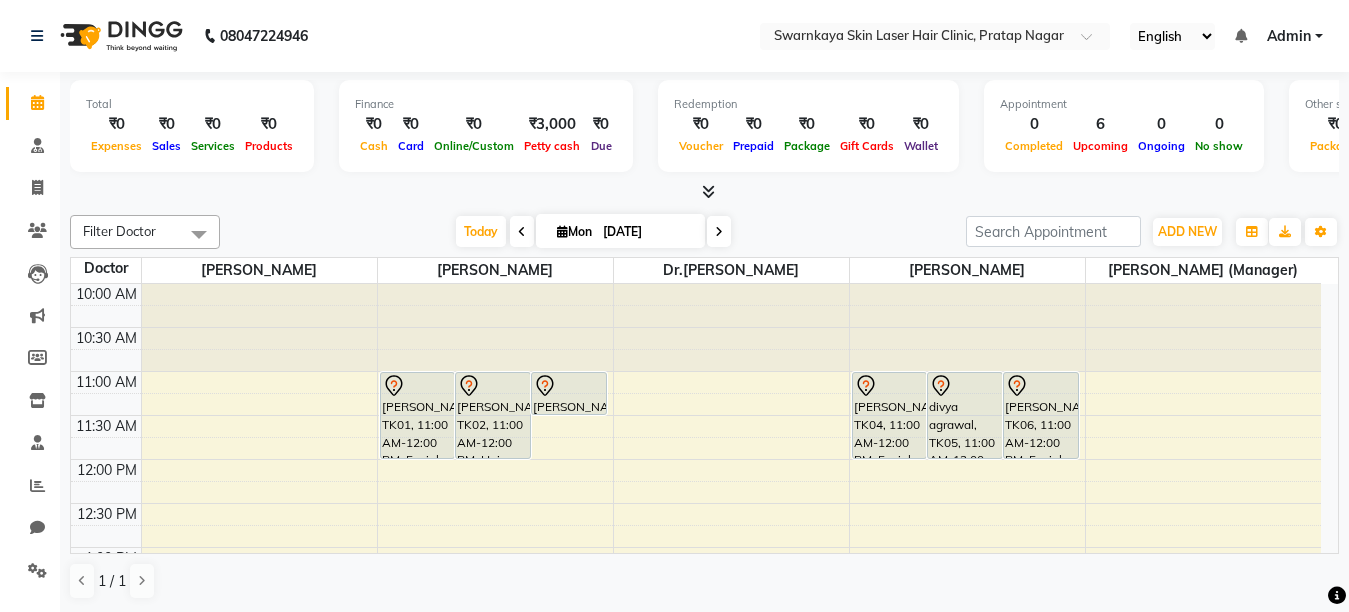 scroll, scrollTop: 0, scrollLeft: 0, axis: both 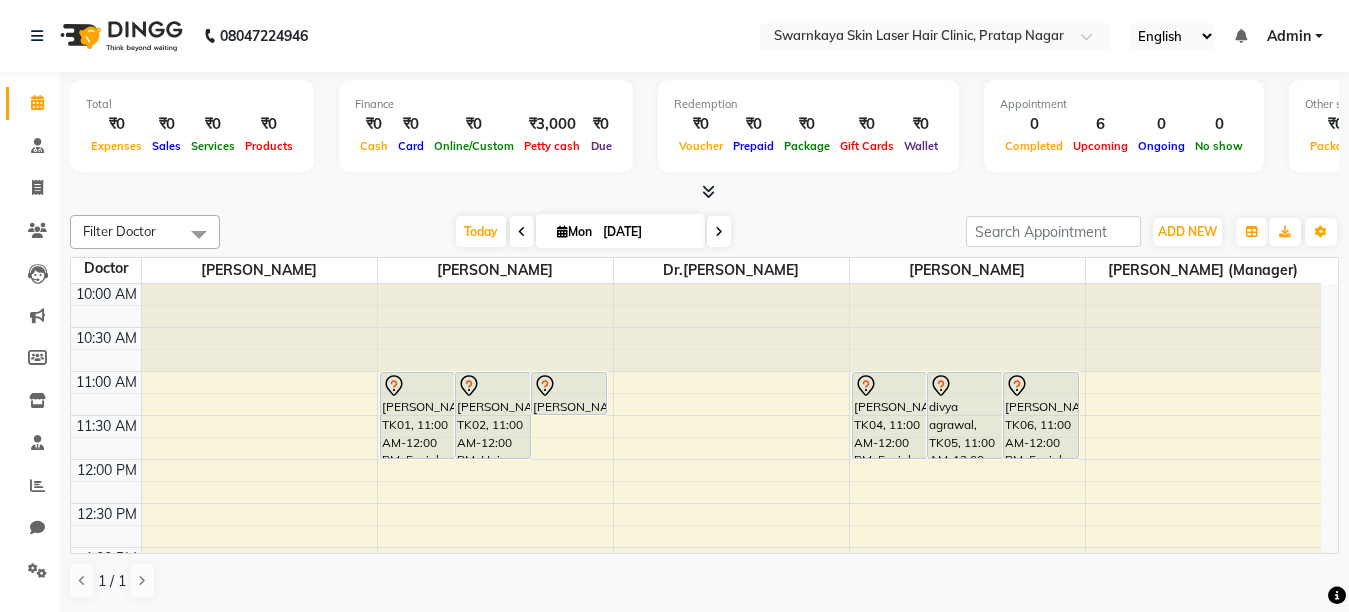 click on "Total  ₹0  Expenses ₹0  Sales ₹0  Services ₹0  Products Finance  ₹0  Cash ₹0  Card ₹0  Online/Custom ₹3,000 [PERSON_NAME] cash ₹0 Due  Redemption  ₹0 Voucher ₹0 Prepaid ₹0 Package ₹0  Gift Cards ₹0  Wallet  Appointment  0 Completed 6 Upcoming 0 Ongoing 0 No show  Other sales  ₹0  Packages ₹0  Memberships ₹0  Vouchers ₹0  Prepaids ₹0  Gift Cards" at bounding box center (704, 137) 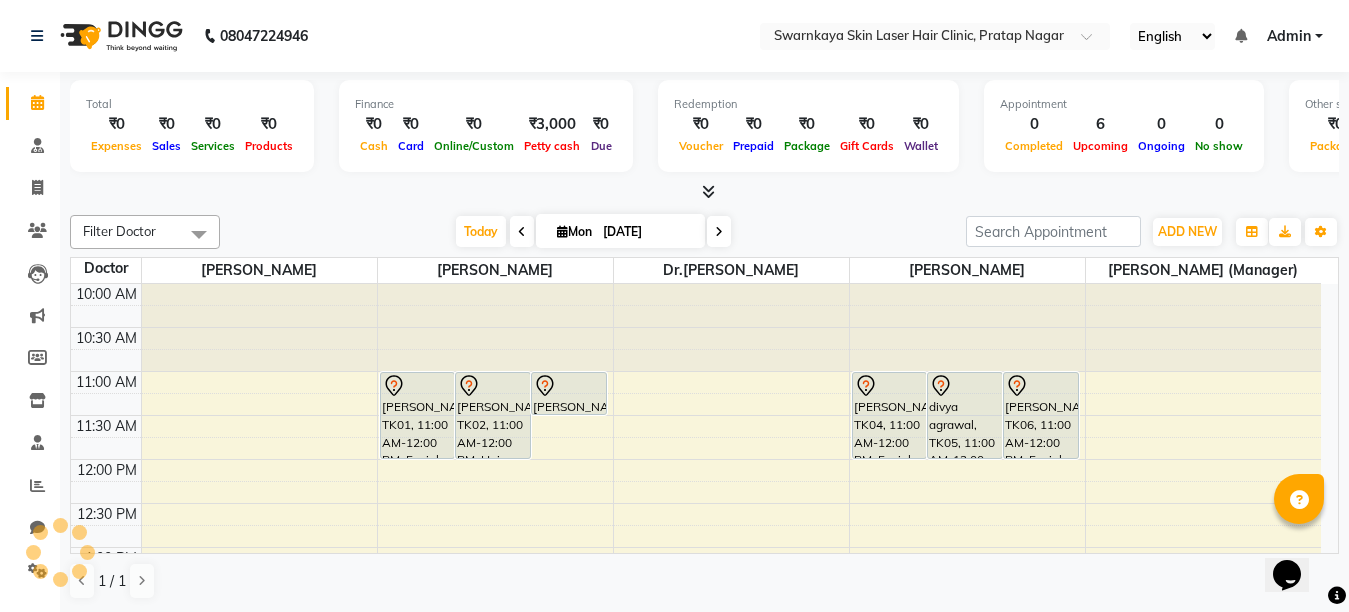 click at bounding box center [1337, 596] 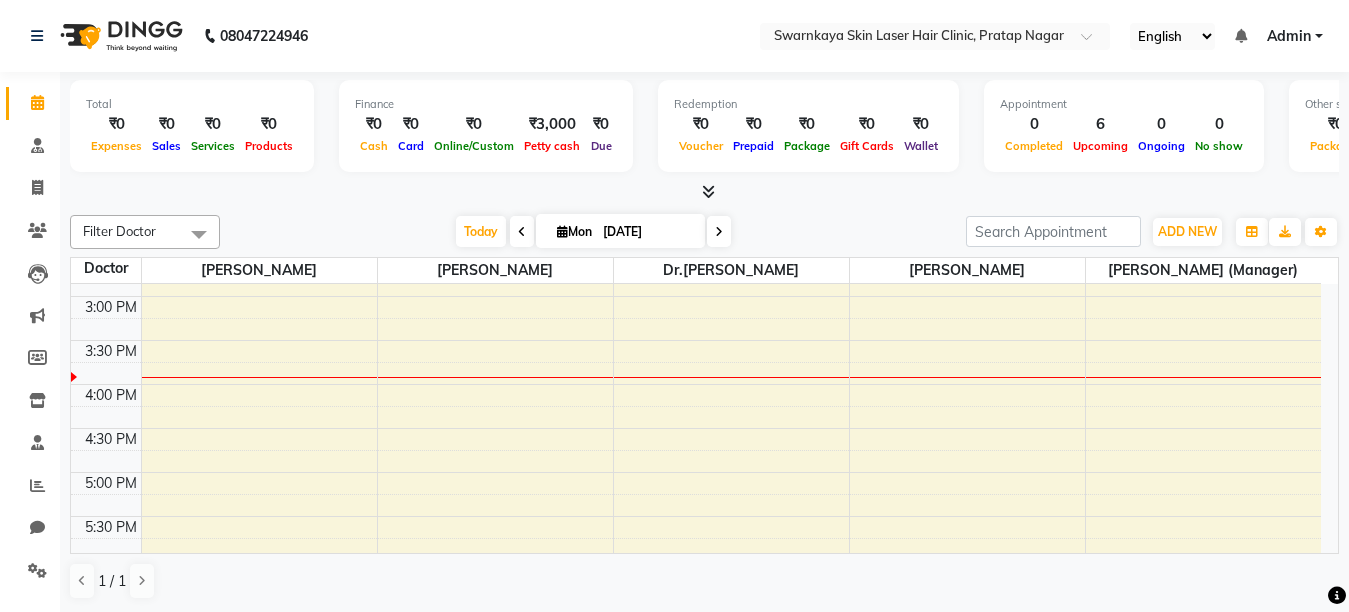 scroll, scrollTop: 440, scrollLeft: 0, axis: vertical 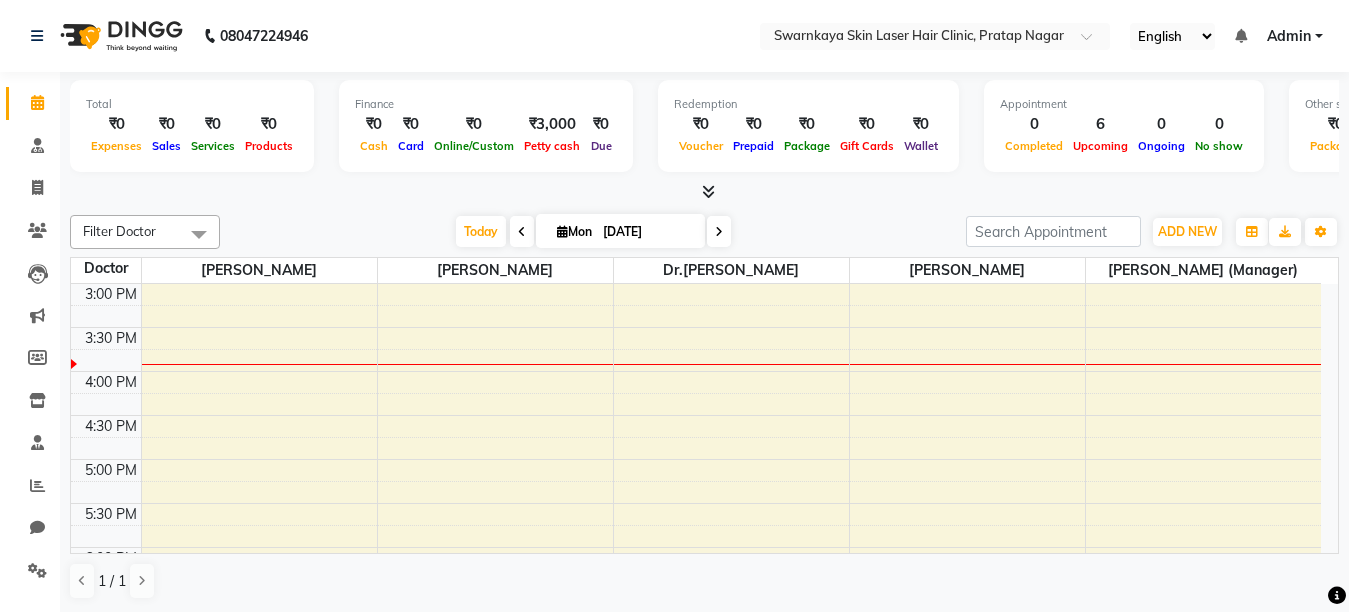 click on "10:00 AM 10:30 AM 11:00 AM 11:30 AM 12:00 PM 12:30 PM 1:00 PM 1:30 PM 2:00 PM 2:30 PM 3:00 PM 3:30 PM 4:00 PM 4:30 PM 5:00 PM 5:30 PM 6:00 PM 6:30 PM 7:00 PM 7:30 PM 8:00 PM 8:30 PM             [PERSON_NAME][GEOGRAPHIC_DATA], 11:00 AM-12:00 PM, Facials single session - IPL[Photofacial]             [PERSON_NAME], TK02, 11:00 AM-12:00 PM, Hair Treatment - PRP Hair             [PERSON_NAME], TK03, 11:00 AM-11:30 AM, Lhr lower face main.             [PERSON_NAME], TK04, 11:00 AM-12:00 PM, Facials single session - IPL[Photofacial]             divya agrawal, TK05, 11:00 AM-12:00 PM, Facials single session - Glow Peel [GP]             [PERSON_NAME], TK06, 11:00 AM-12:00 PM, Facials single session - IPL[Photofacial]" at bounding box center (696, 327) 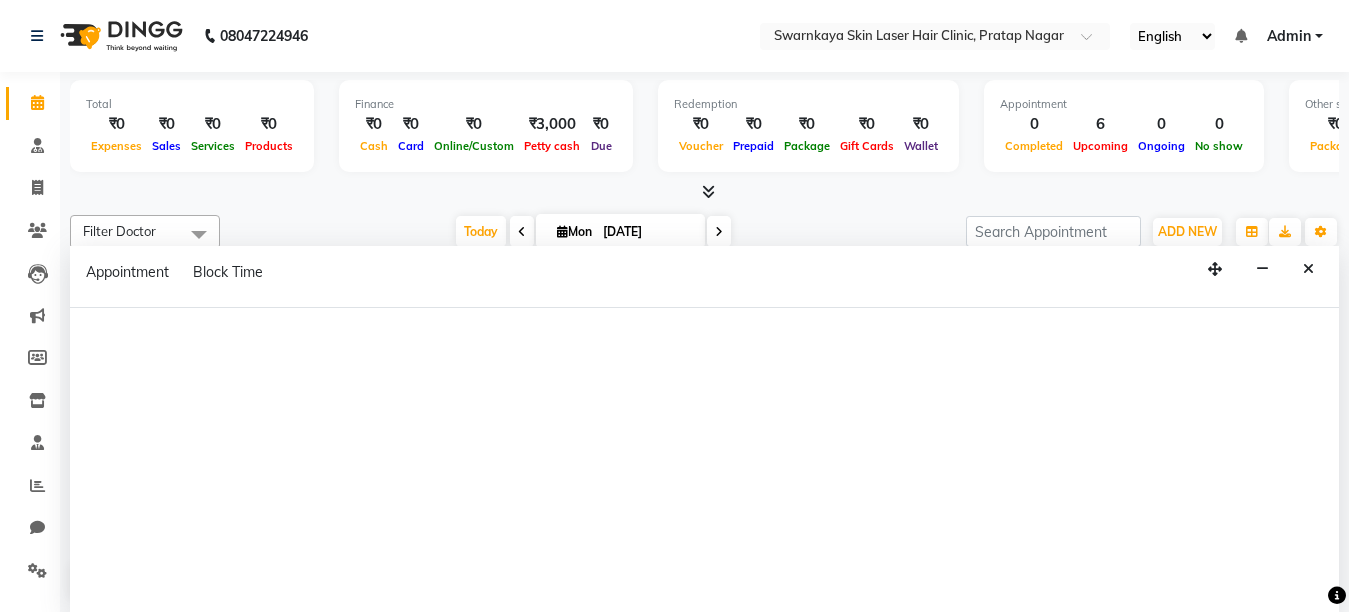 scroll, scrollTop: 1, scrollLeft: 0, axis: vertical 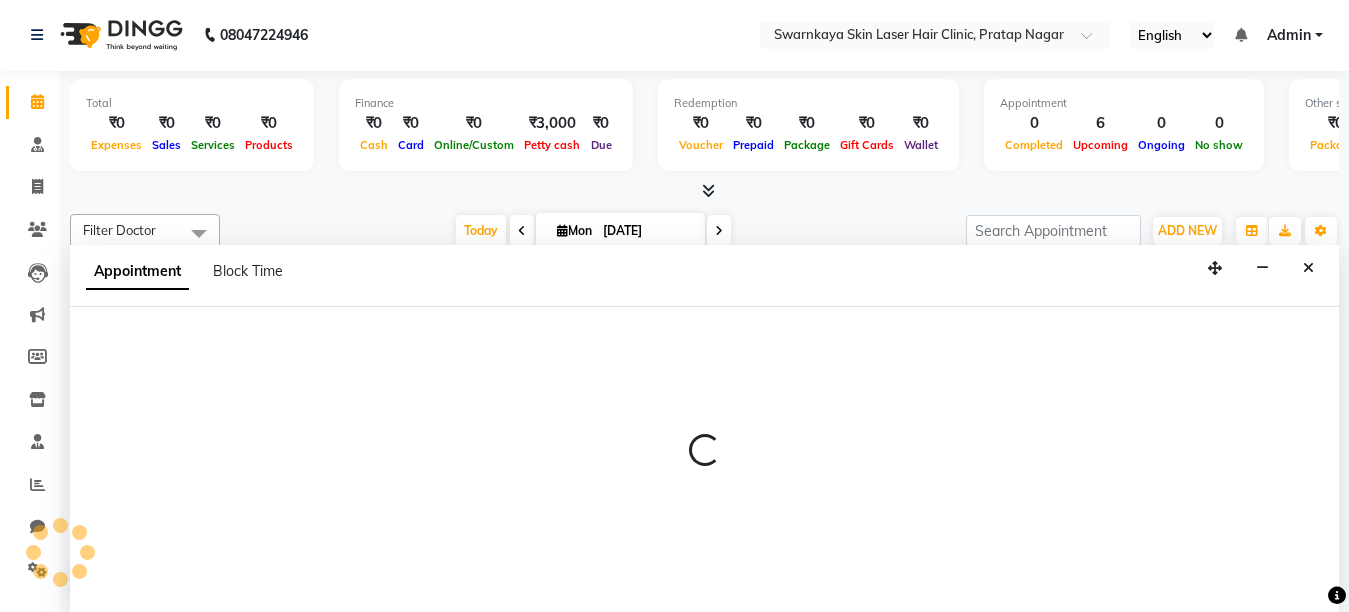 select on "83968" 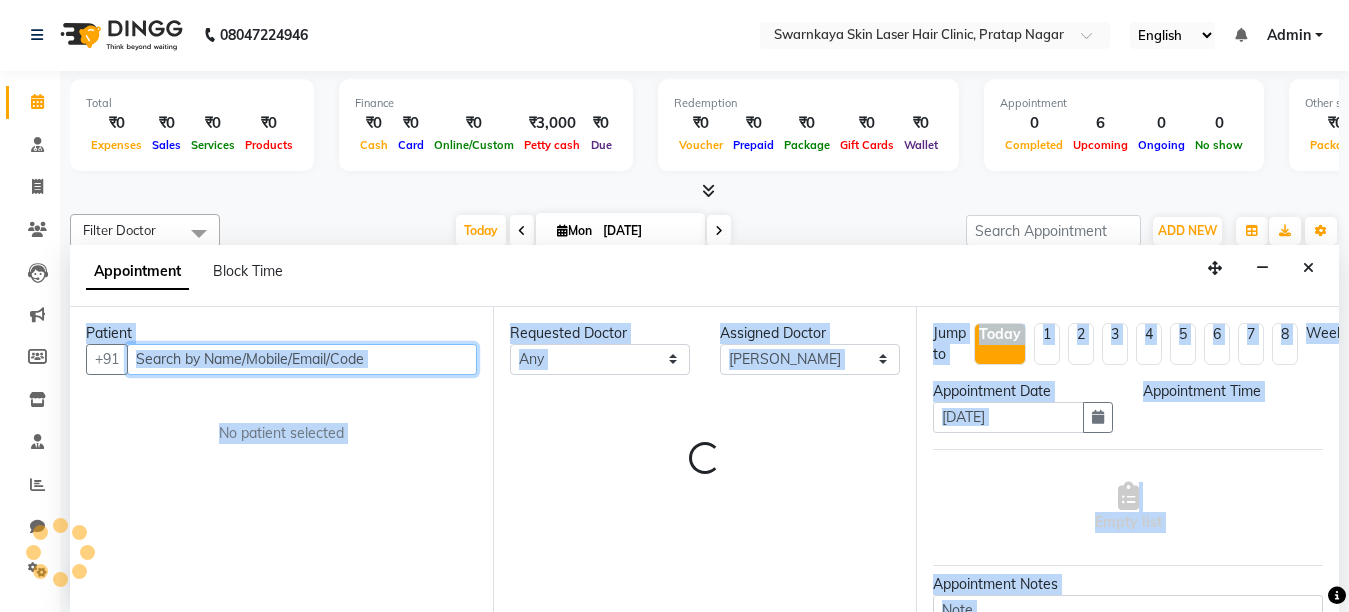 select on "930" 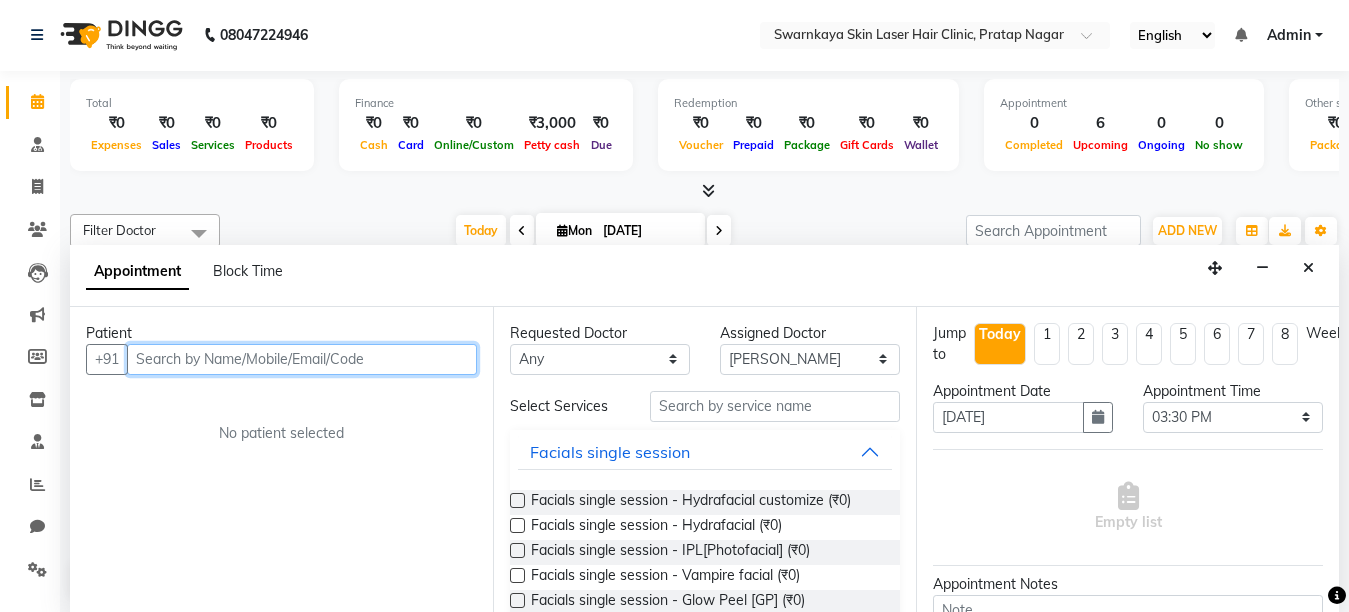 click at bounding box center (302, 359) 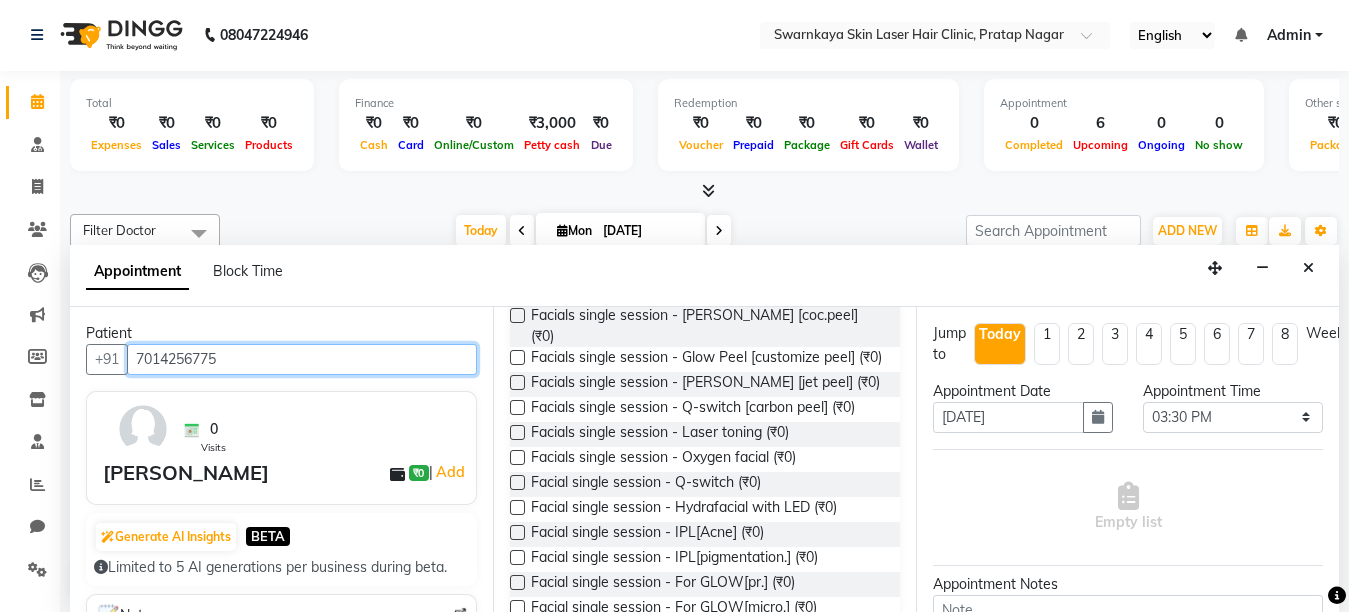 scroll, scrollTop: 440, scrollLeft: 0, axis: vertical 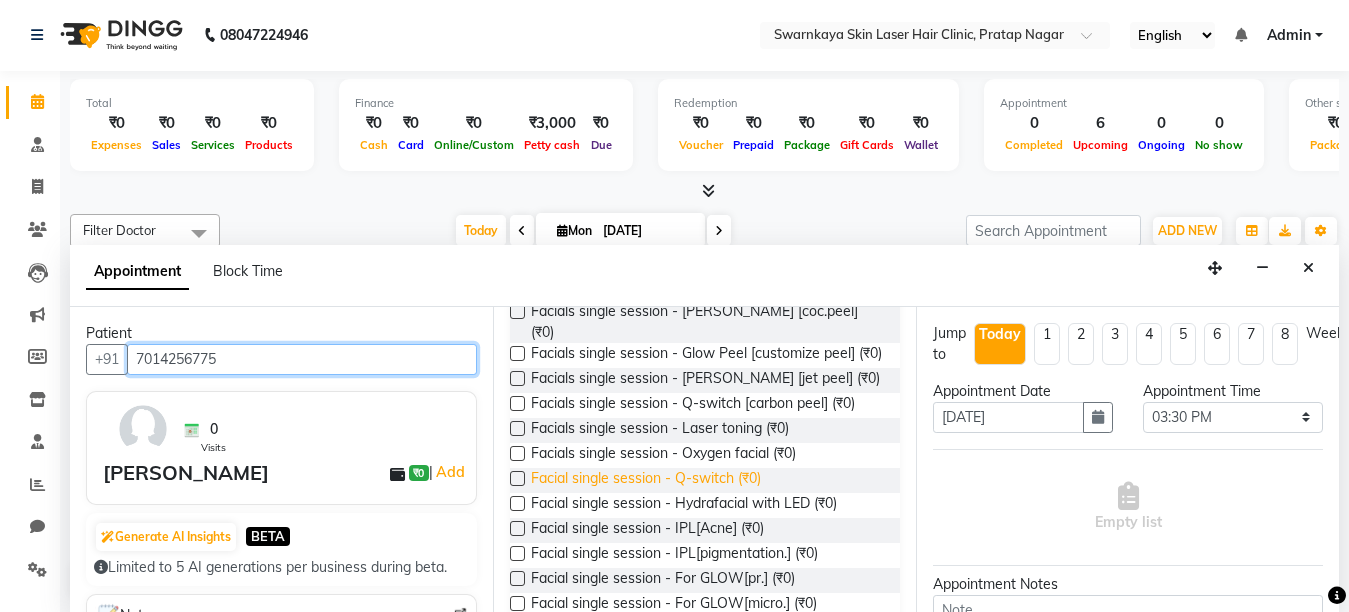 type on "7014256775" 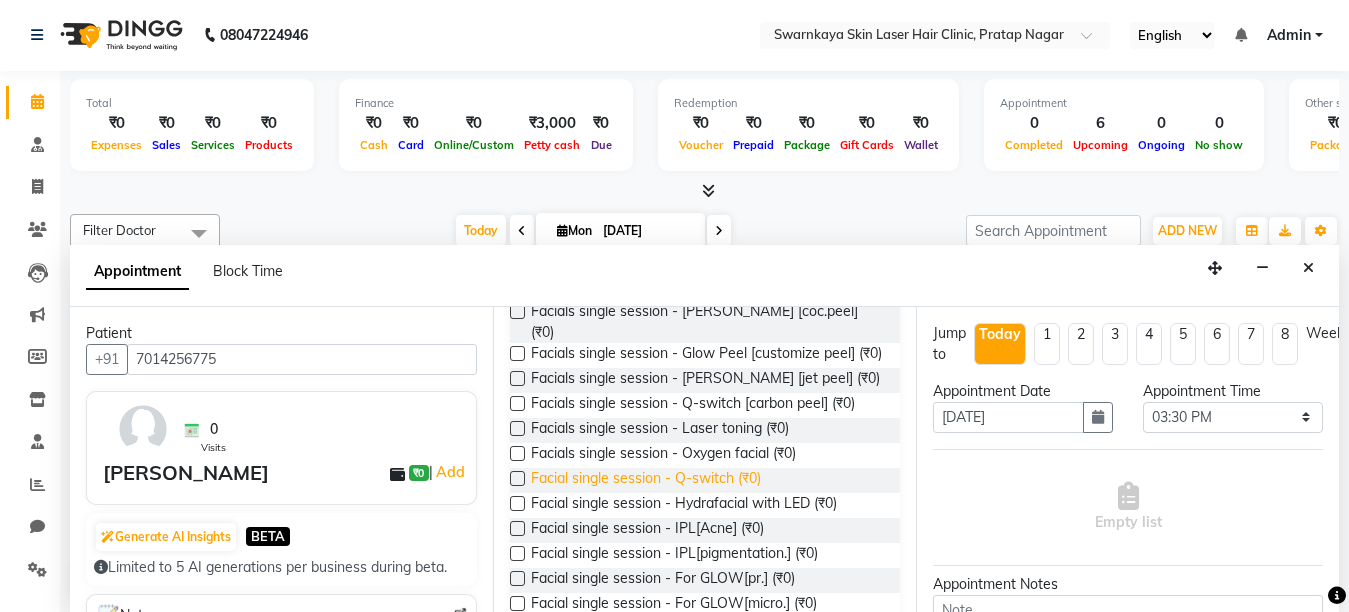 click on "Facial single session - Q-switch  (₹0)" at bounding box center [646, 480] 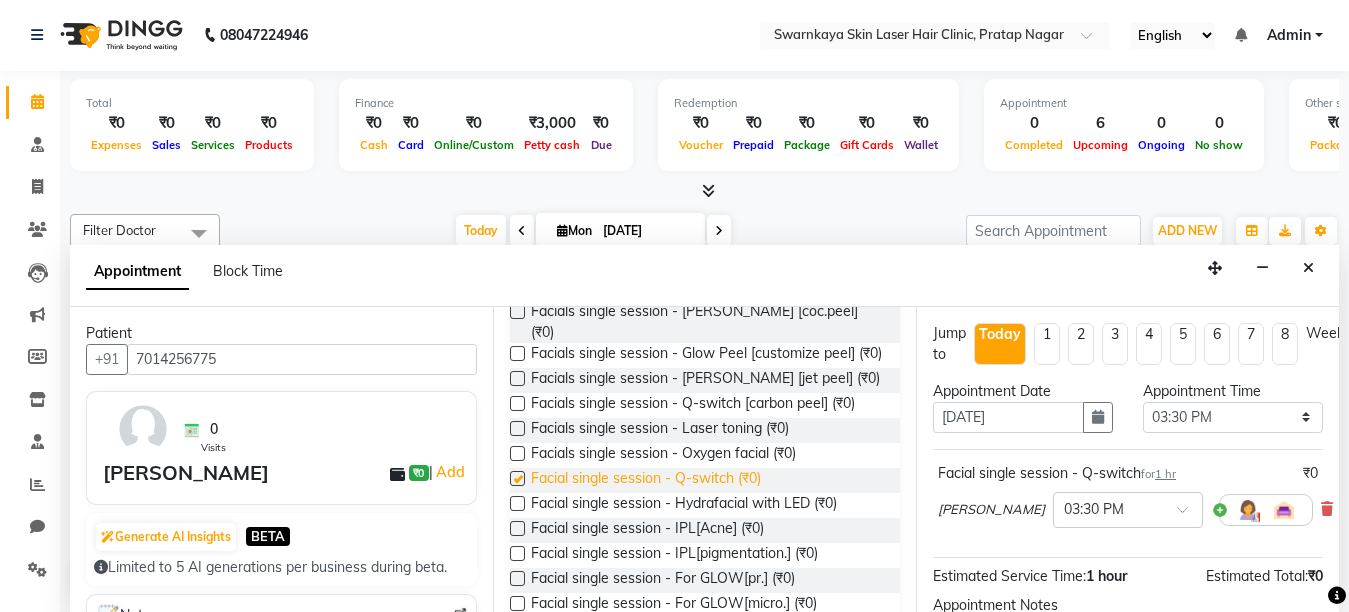 checkbox on "false" 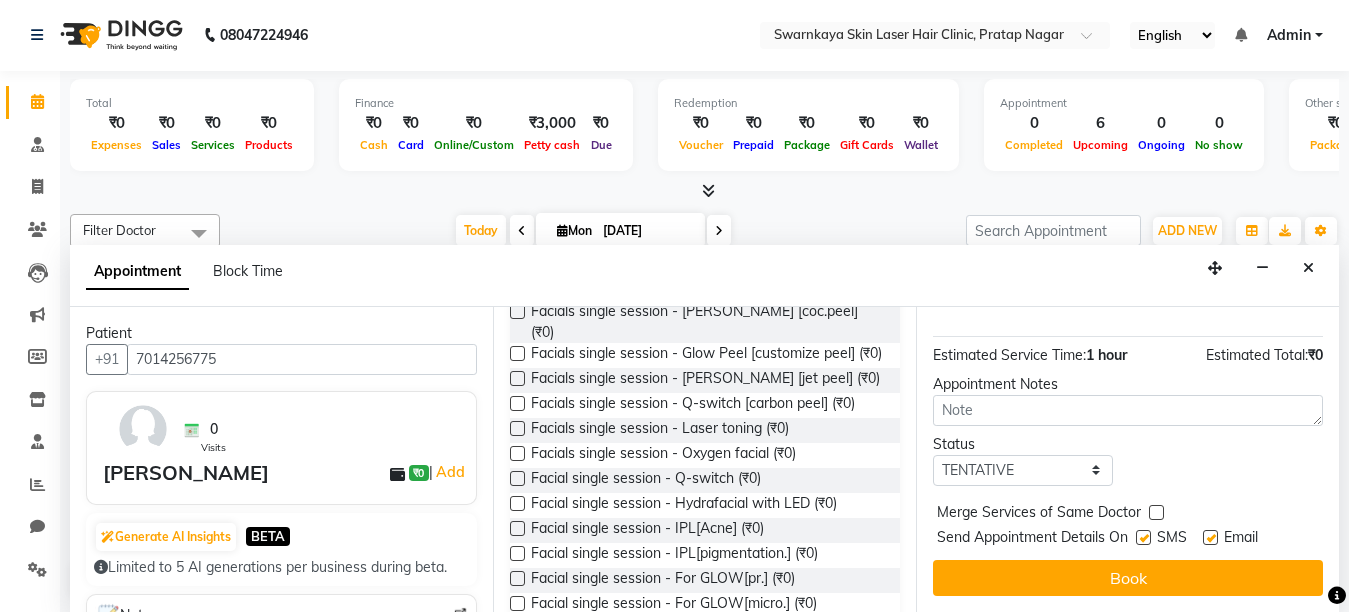 scroll, scrollTop: 241, scrollLeft: 0, axis: vertical 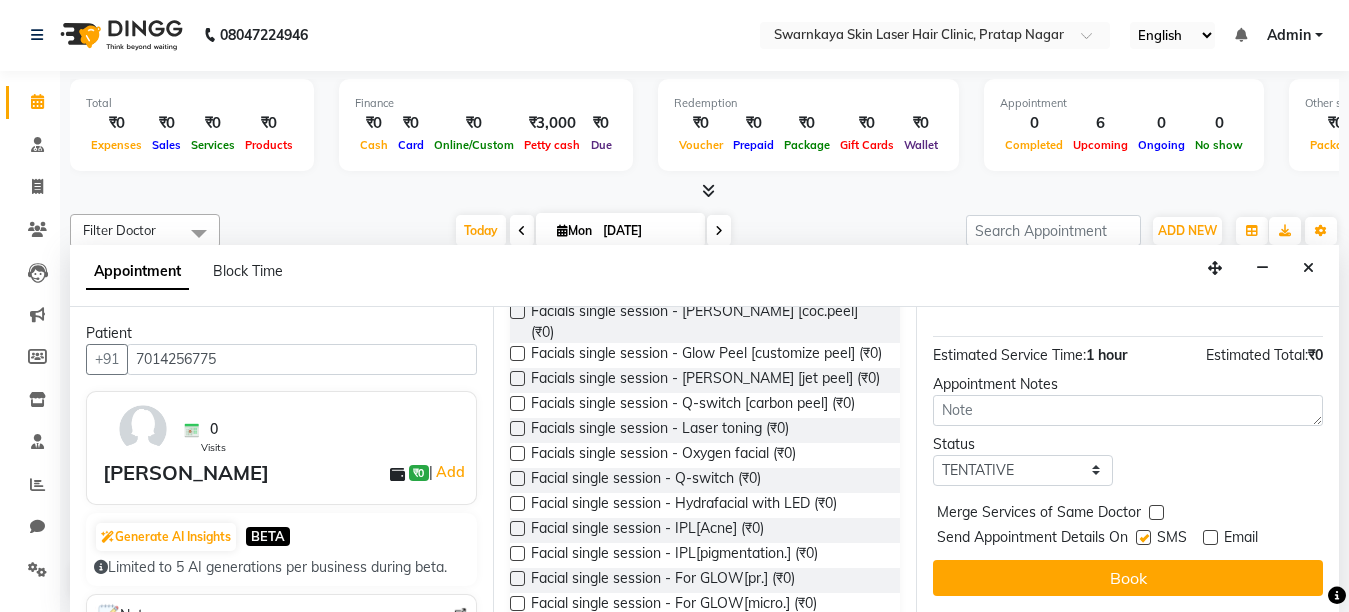 click at bounding box center (1143, 537) 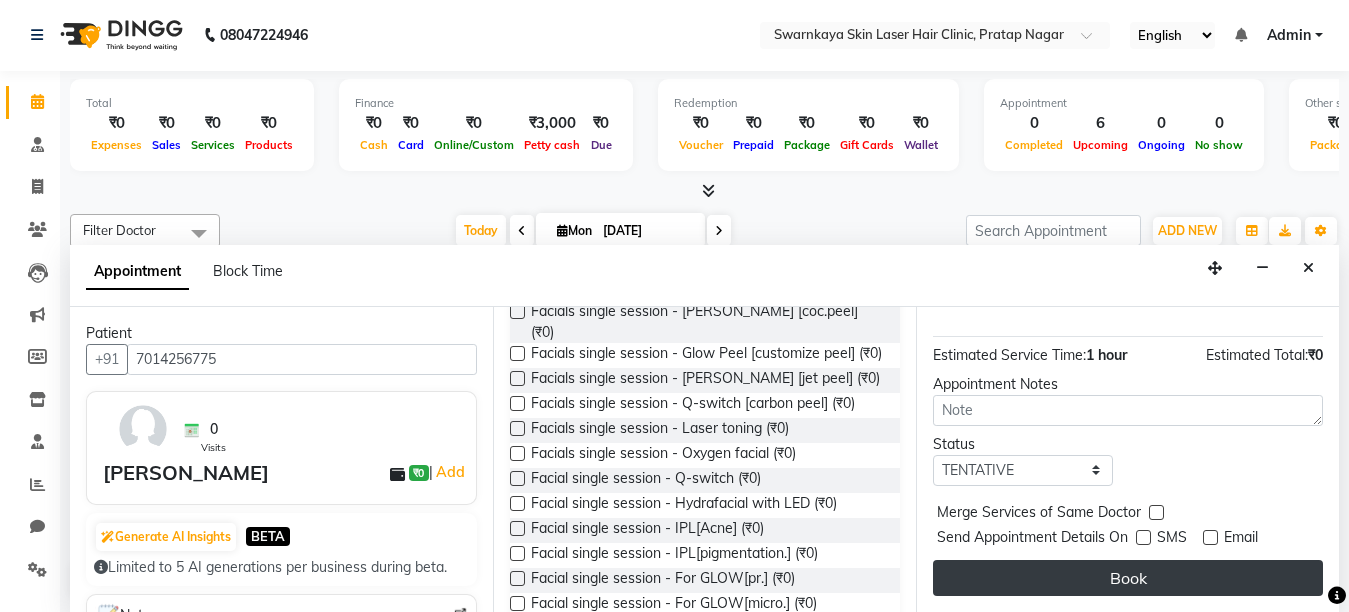 click on "Book" at bounding box center (1128, 578) 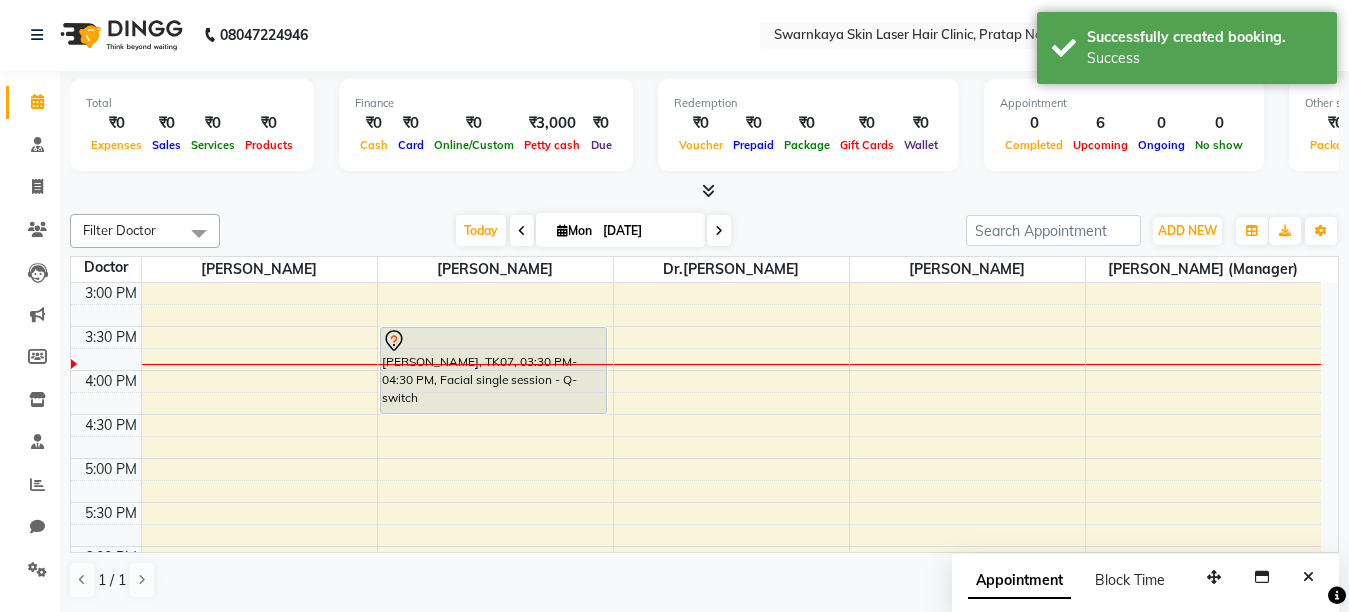 scroll, scrollTop: 0, scrollLeft: 0, axis: both 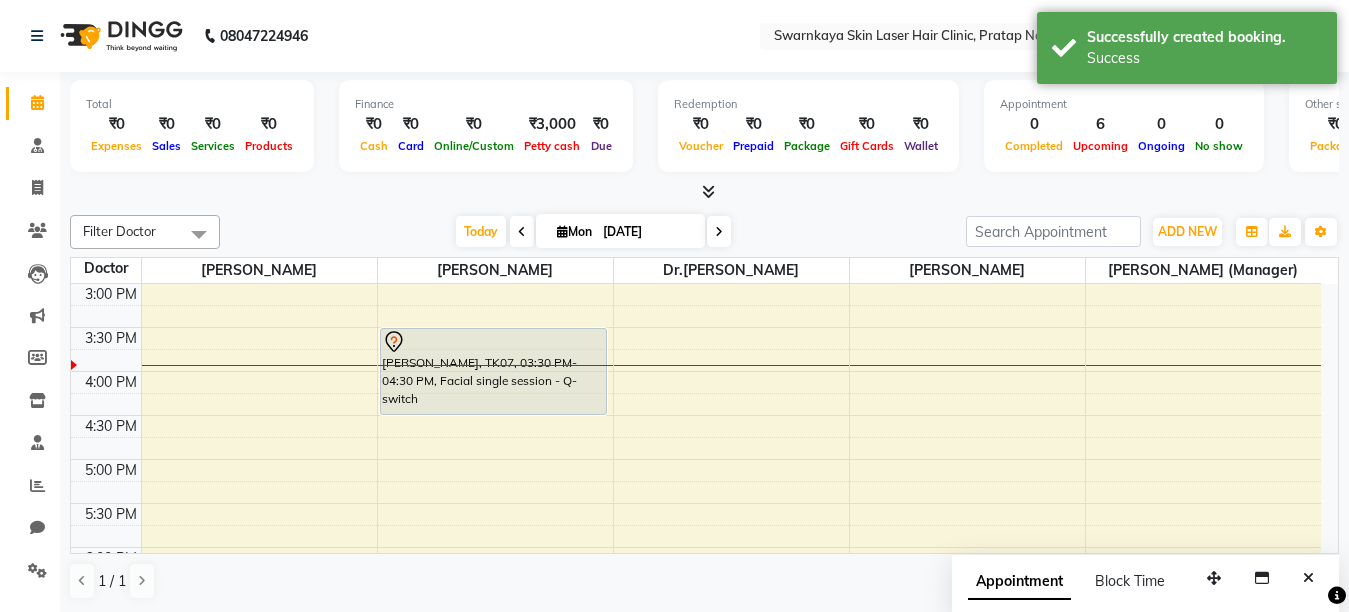 click on "10:00 AM 10:30 AM 11:00 AM 11:30 AM 12:00 PM 12:30 PM 1:00 PM 1:30 PM 2:00 PM 2:30 PM 3:00 PM 3:30 PM 4:00 PM 4:30 PM 5:00 PM 5:30 PM 6:00 PM 6:30 PM 7:00 PM 7:30 PM 8:00 PM 8:30 PM             [PERSON_NAME][GEOGRAPHIC_DATA], 11:00 AM-12:00 PM, Facials single session - IPL[Photofacial]             [PERSON_NAME], TK02, 11:00 AM-12:00 PM, Hair Treatment - PRP Hair             [PERSON_NAME], TK03, 11:00 AM-11:30 AM, Lhr lower face main.             [PERSON_NAME], TK07, 03:30 PM-04:30 PM, Facial single session - Q-switch              [PERSON_NAME], TK04, 11:00 AM-12:00 PM, Facials single session - IPL[Photofacial]             divya agrawal, TK05, 11:00 AM-12:00 PM, Facials single session - Glow Peel [GP]             [PERSON_NAME], TK06, 11:00 AM-12:00 PM, Facials single session - IPL[Photofacial]" at bounding box center [696, 327] 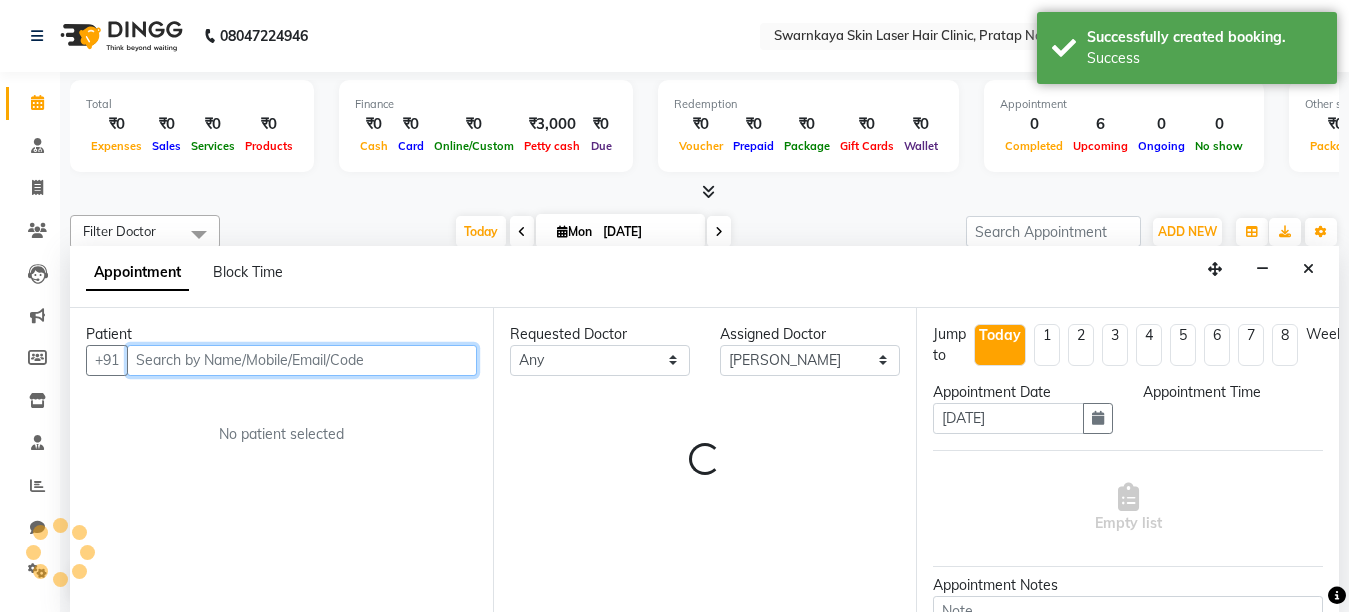 select on "1050" 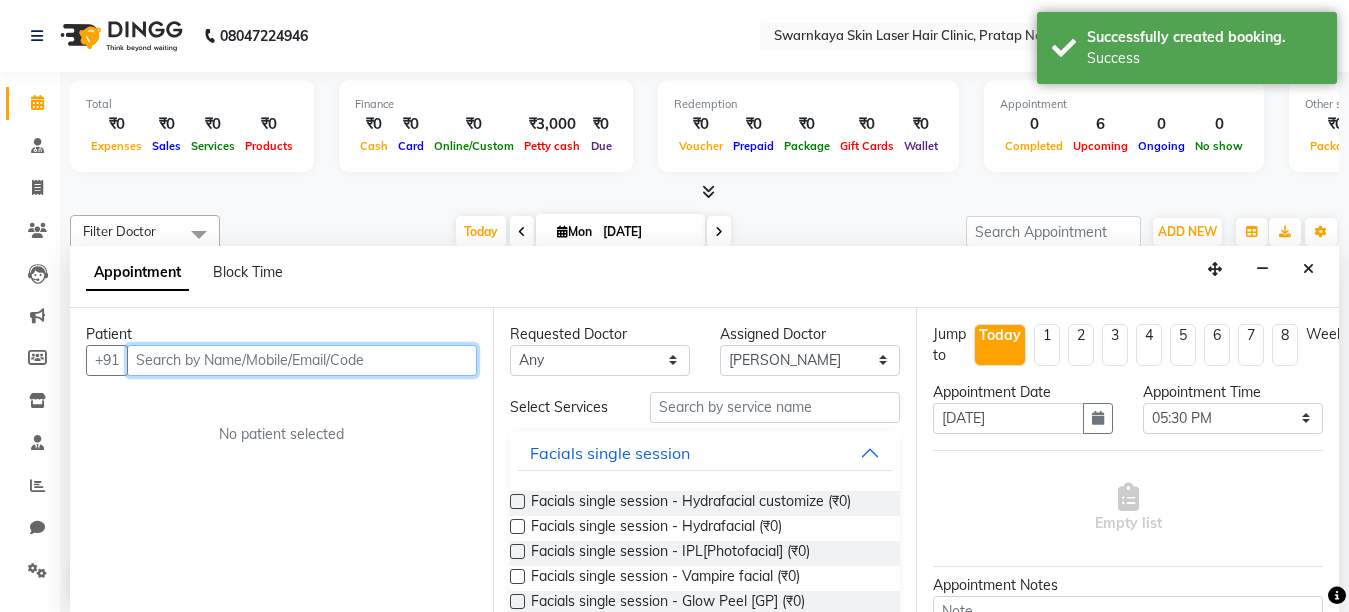 scroll, scrollTop: 1, scrollLeft: 0, axis: vertical 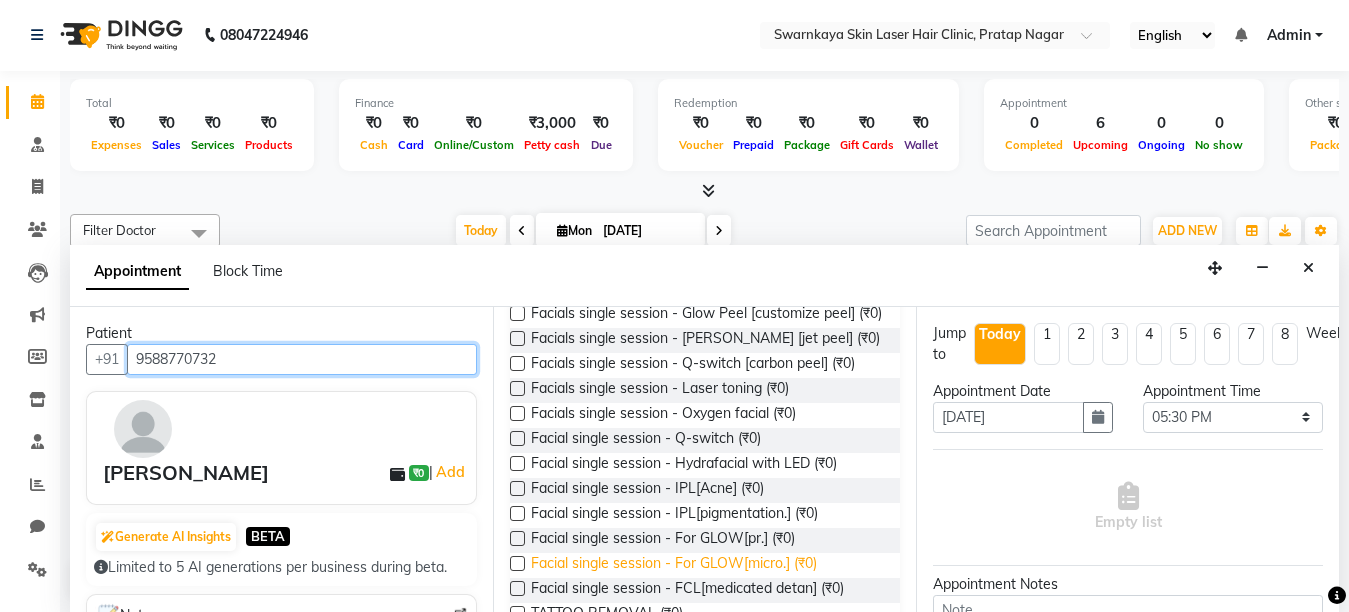 type on "9588770732" 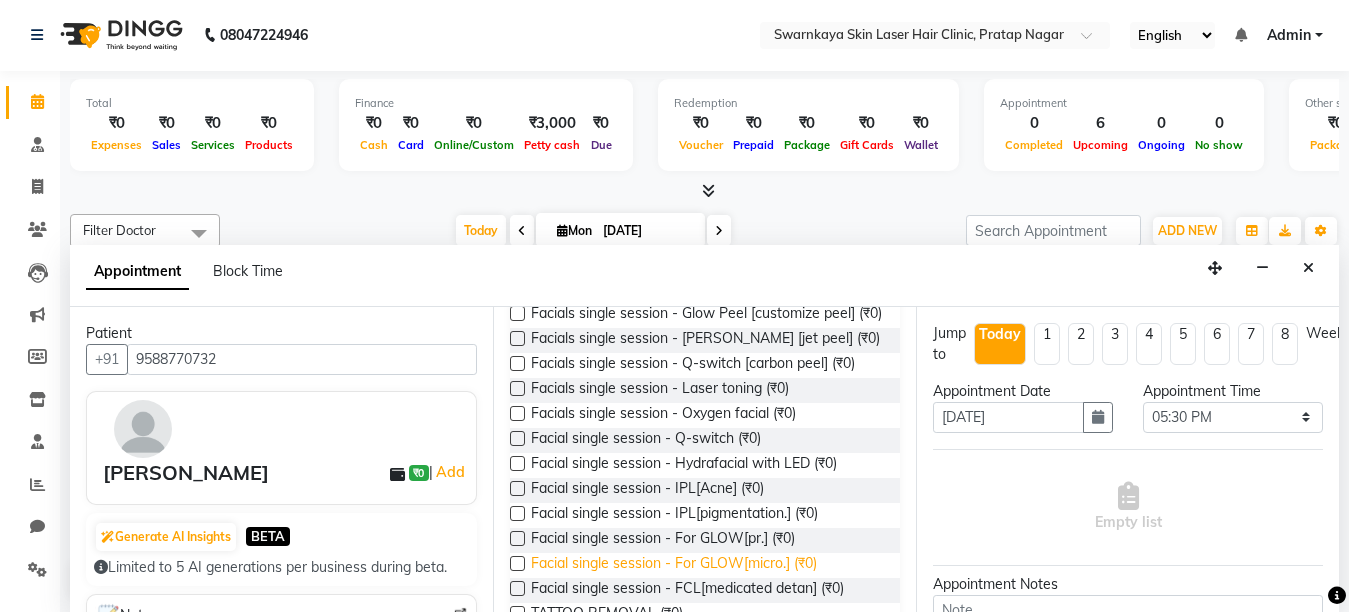 click on "Facial single session - For GLOW[micro.] (₹0)" at bounding box center (674, 565) 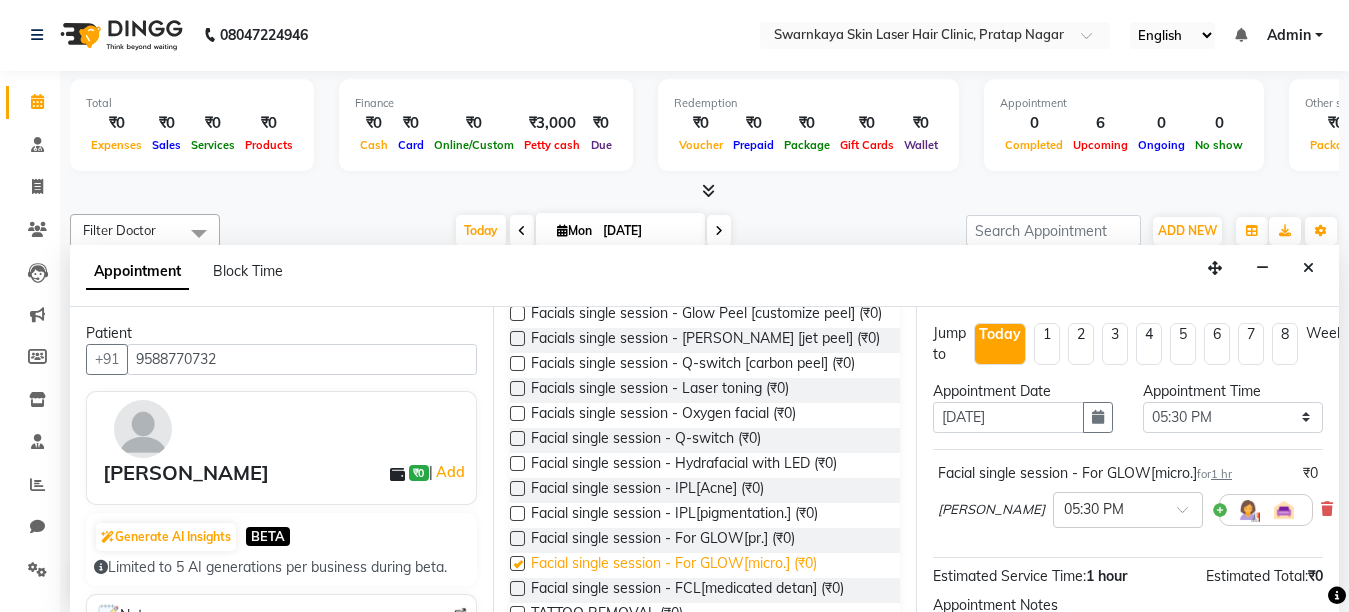 checkbox on "false" 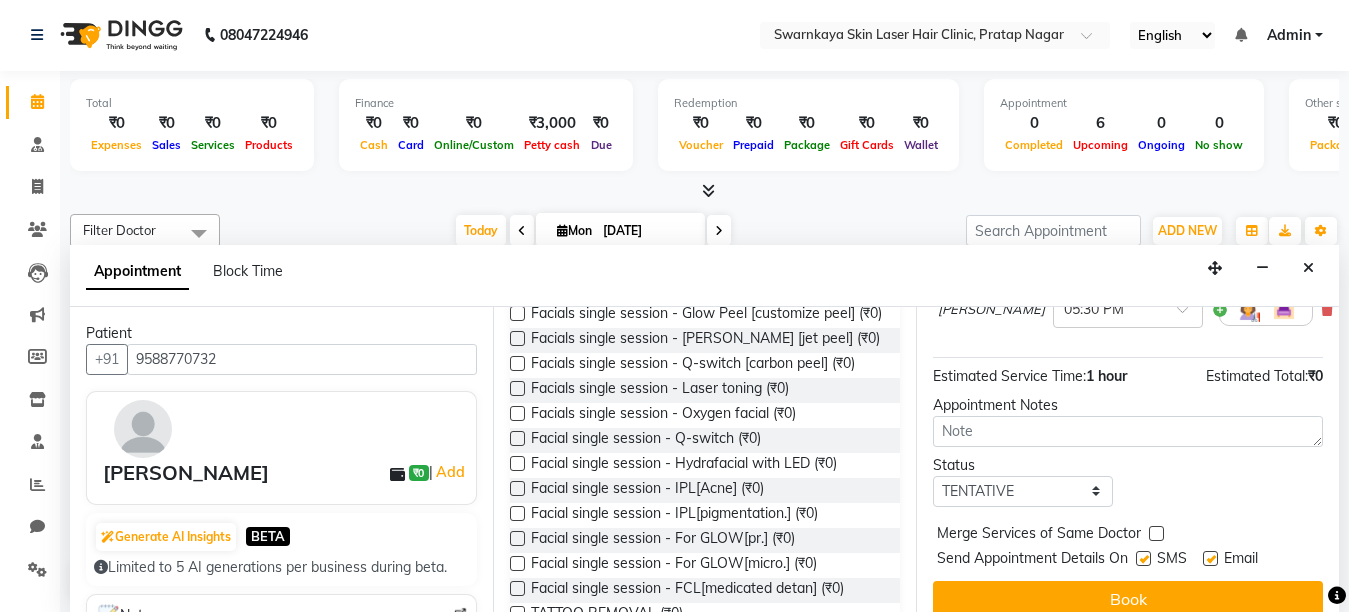 scroll, scrollTop: 241, scrollLeft: 0, axis: vertical 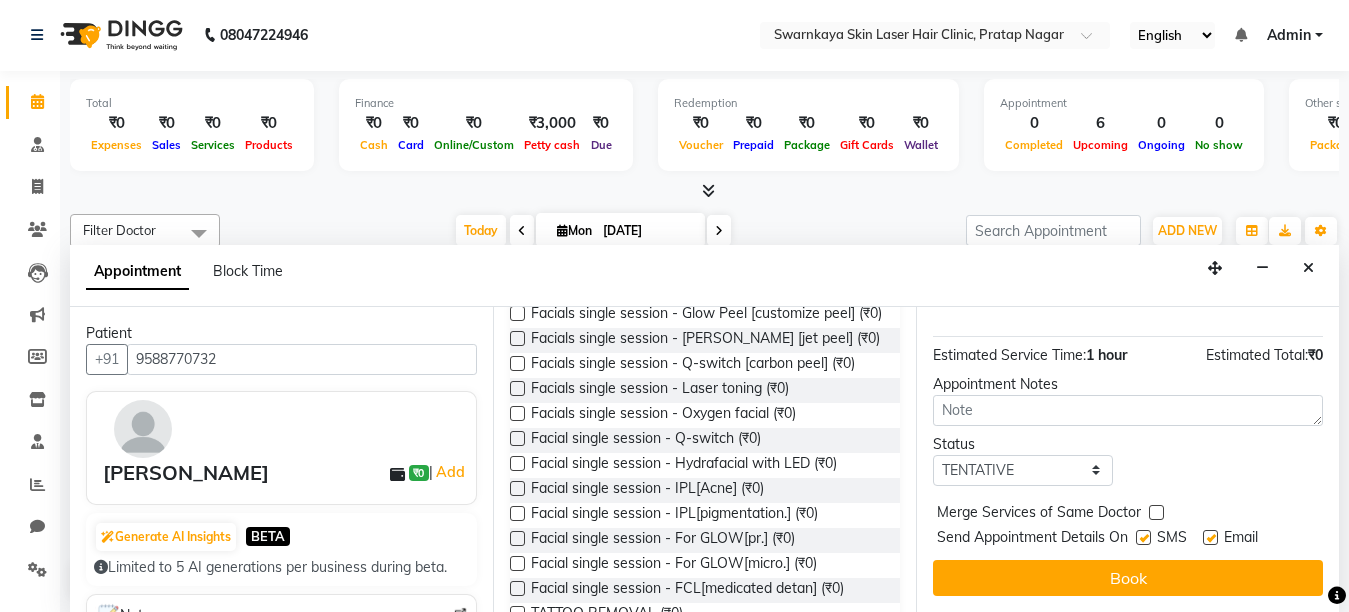 click at bounding box center [1210, 537] 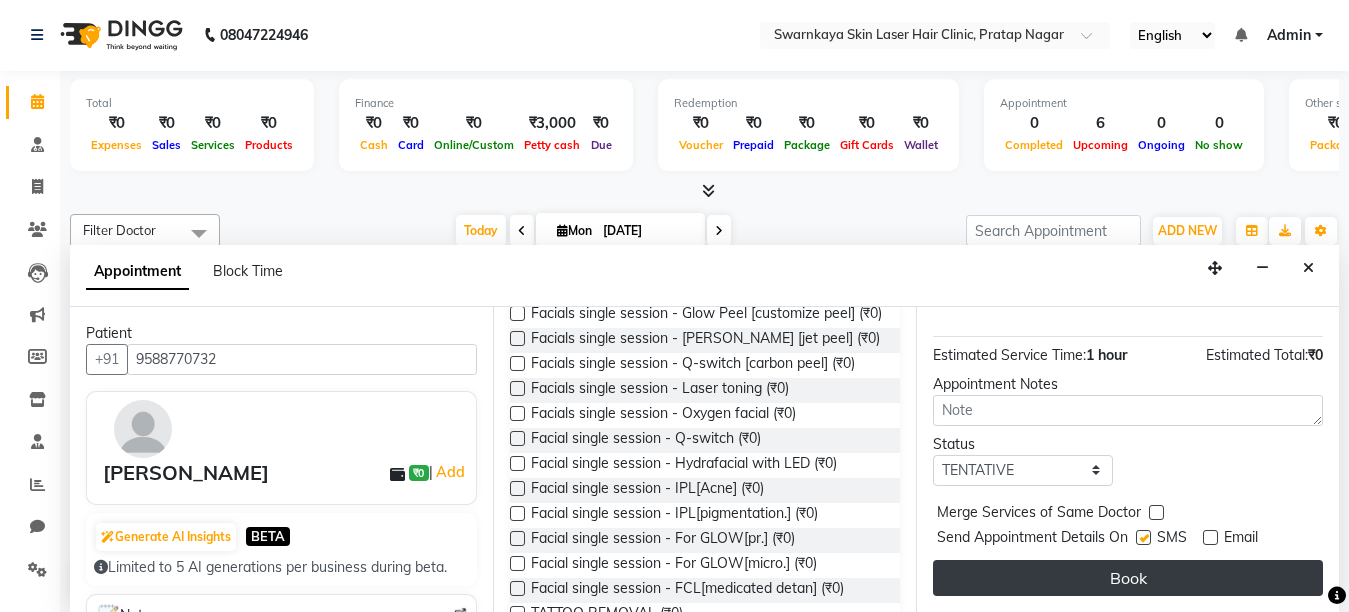 click on "Book" at bounding box center [1128, 578] 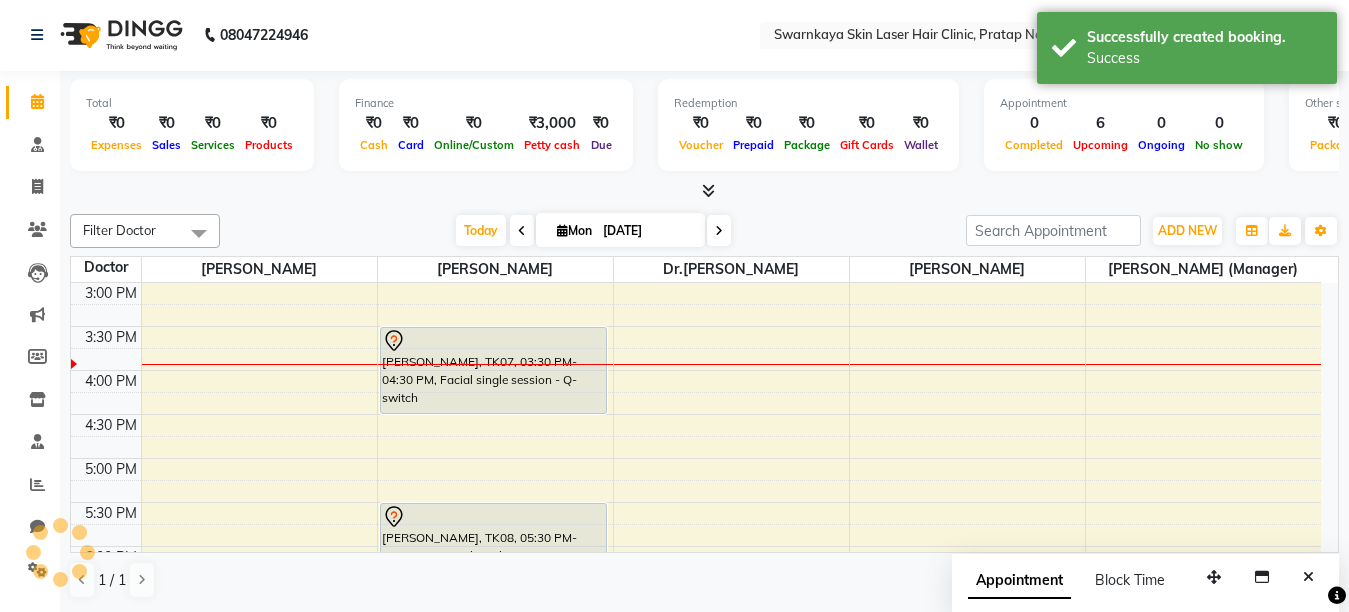 scroll, scrollTop: 0, scrollLeft: 0, axis: both 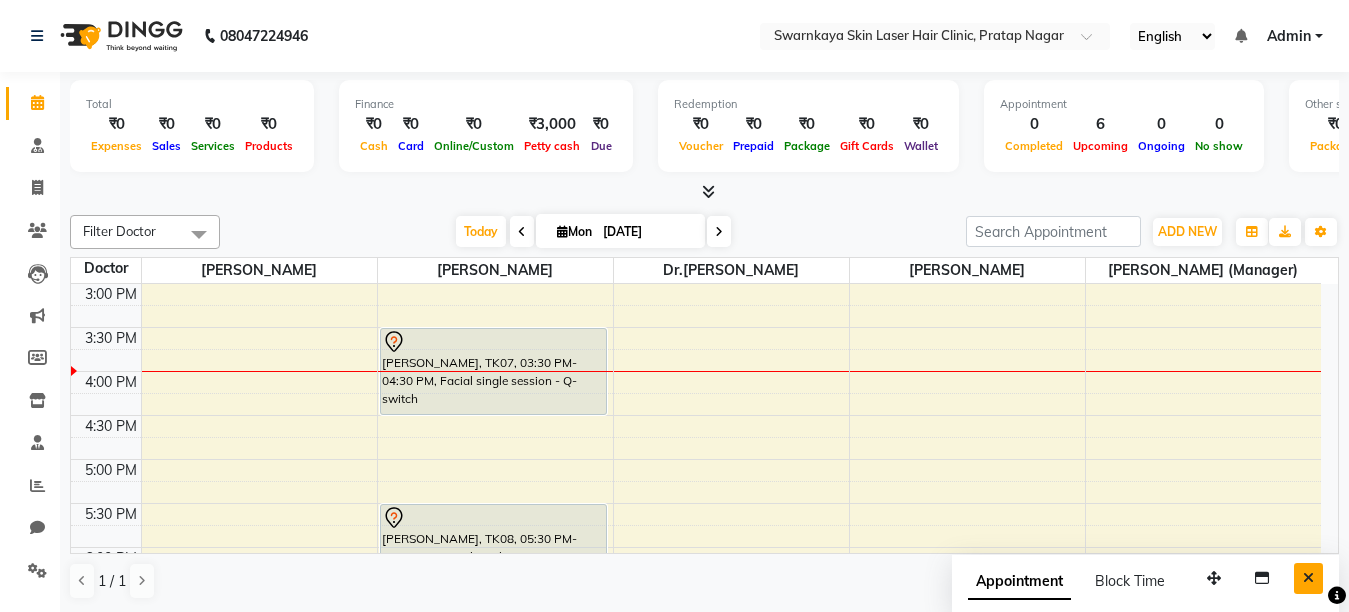 click at bounding box center (1308, 578) 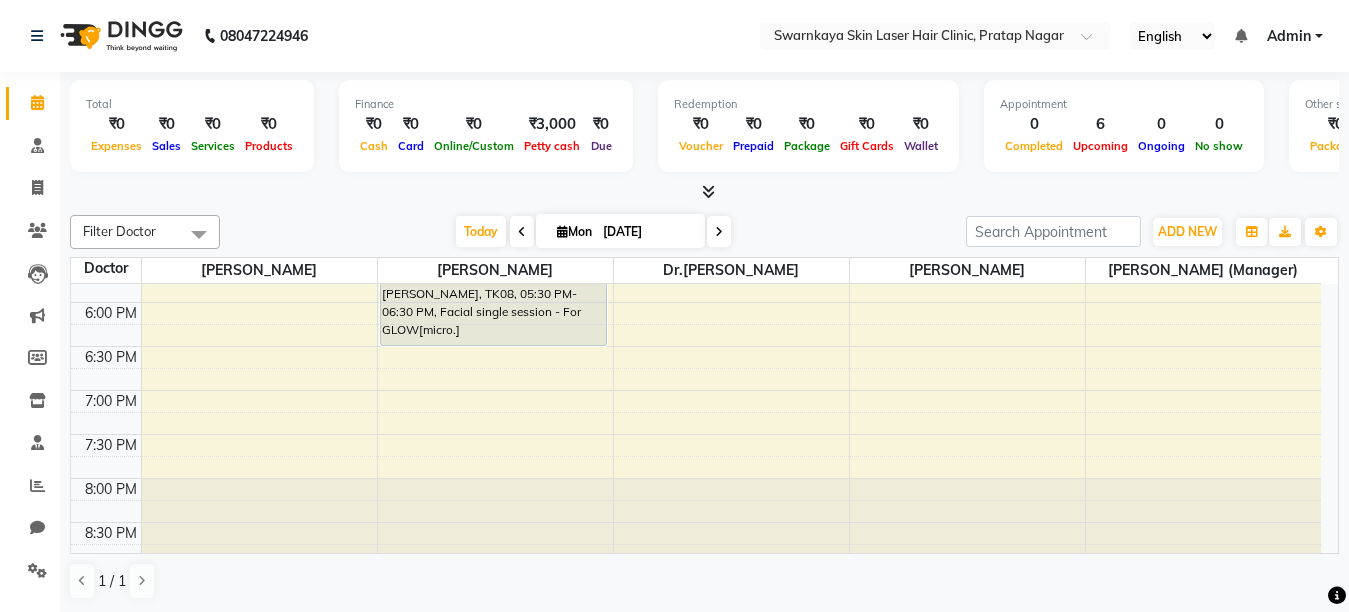 scroll, scrollTop: 698, scrollLeft: 0, axis: vertical 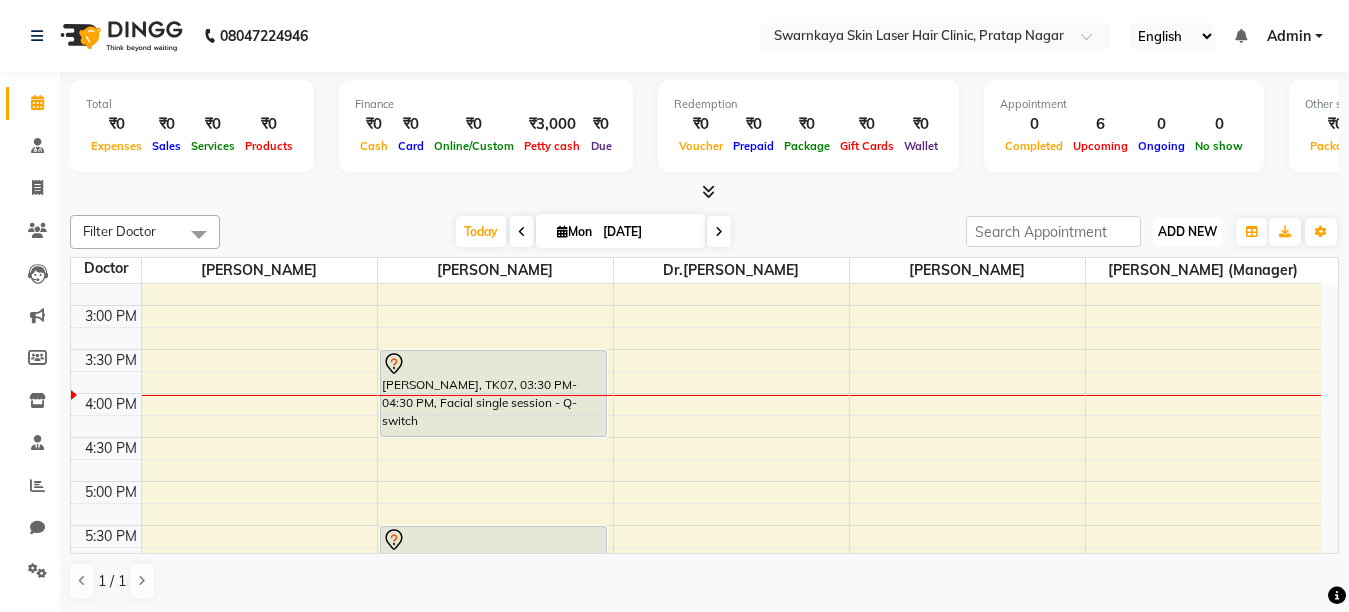 click on "ADD NEW" at bounding box center (1187, 231) 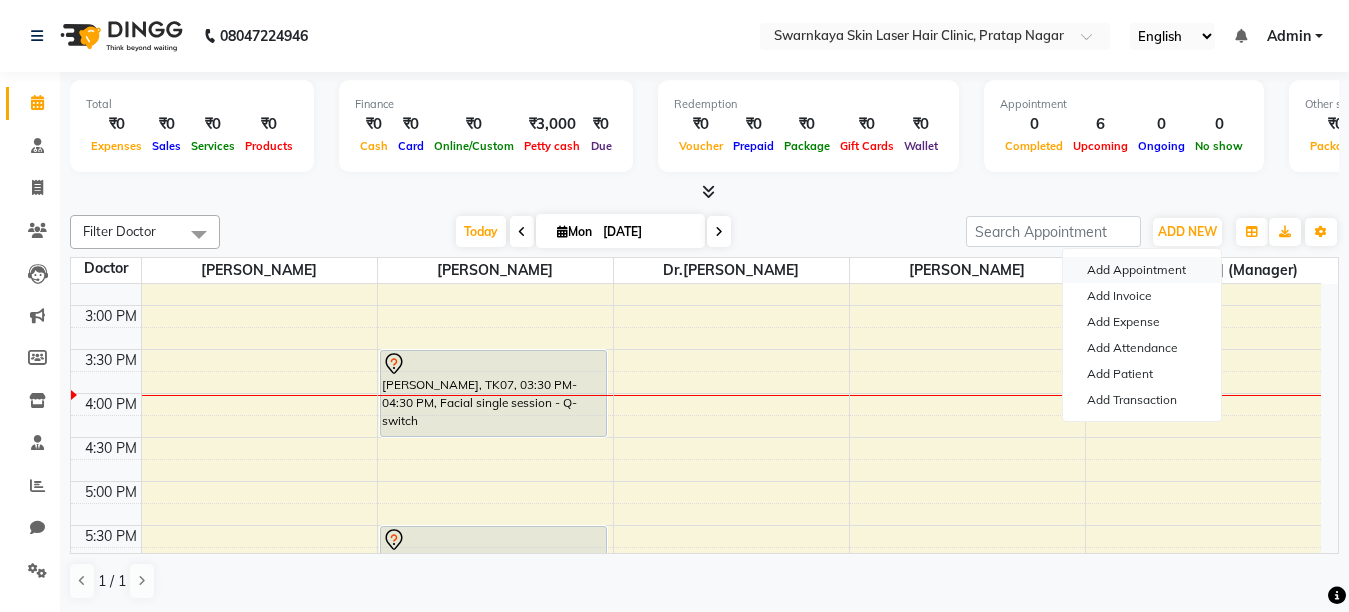 click on "Add Appointment" at bounding box center [1142, 270] 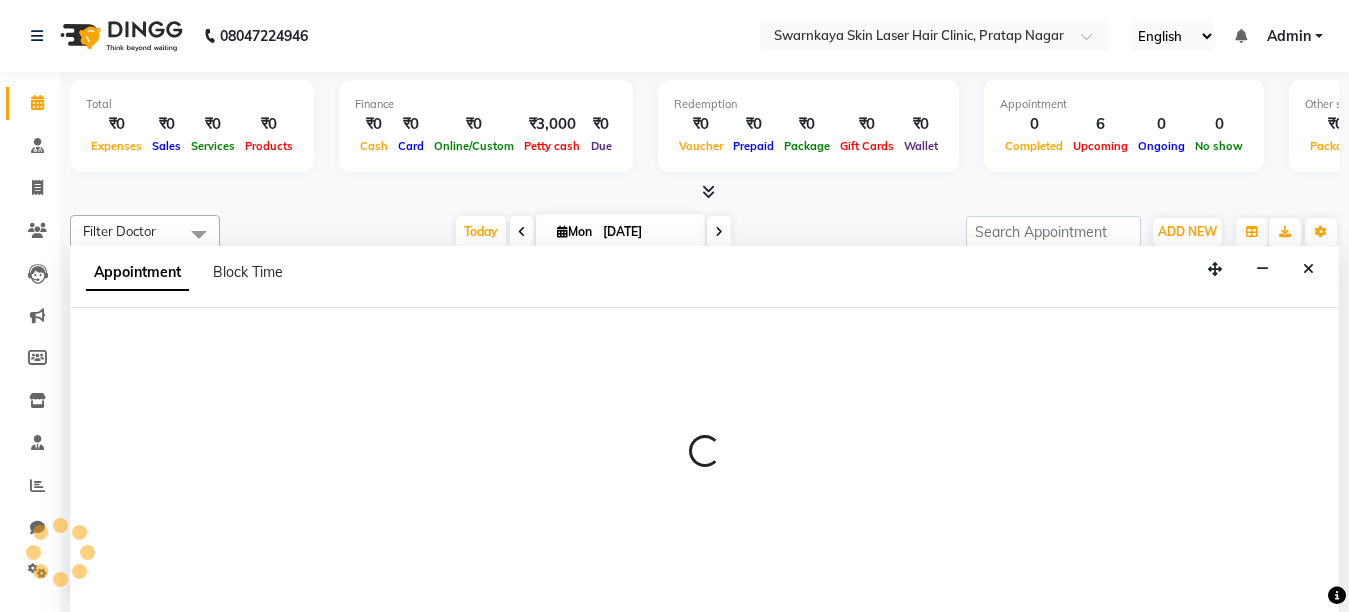 select on "tentative" 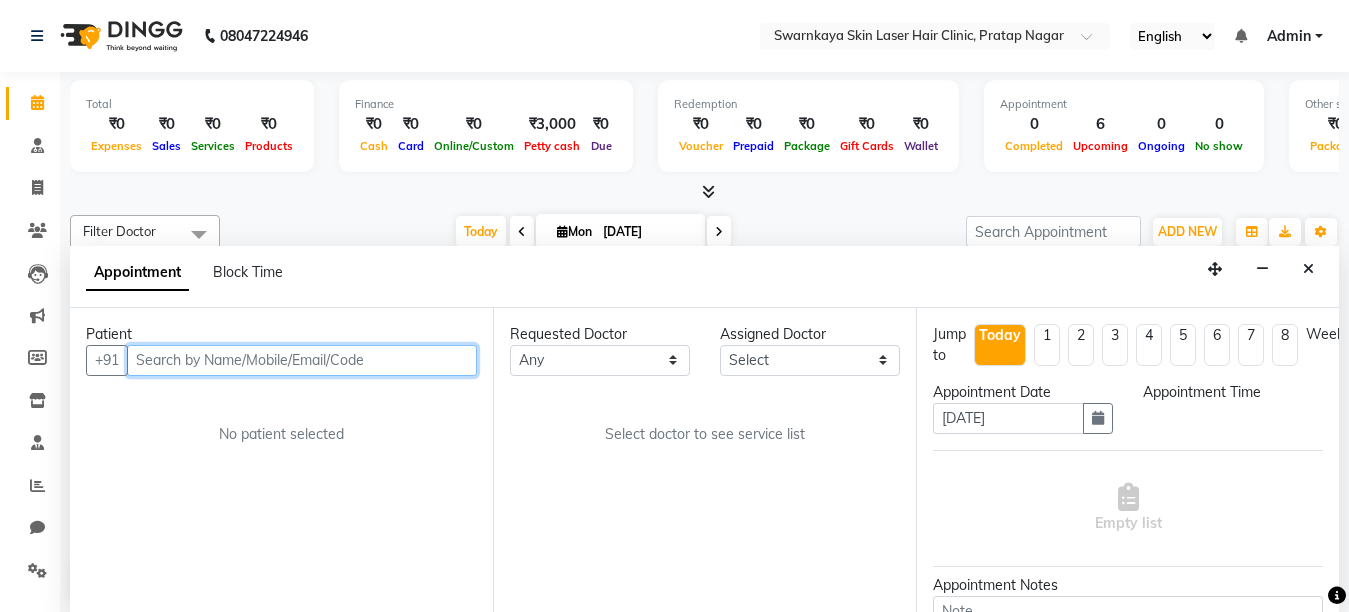 scroll, scrollTop: 1, scrollLeft: 0, axis: vertical 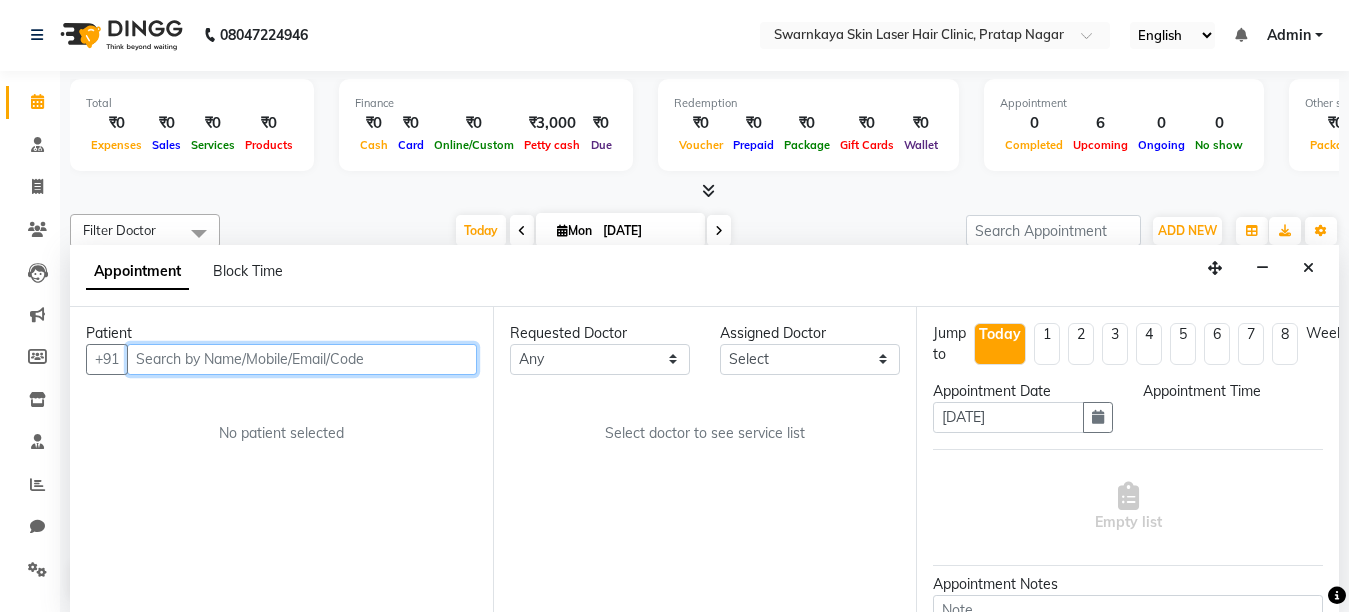 select on "660" 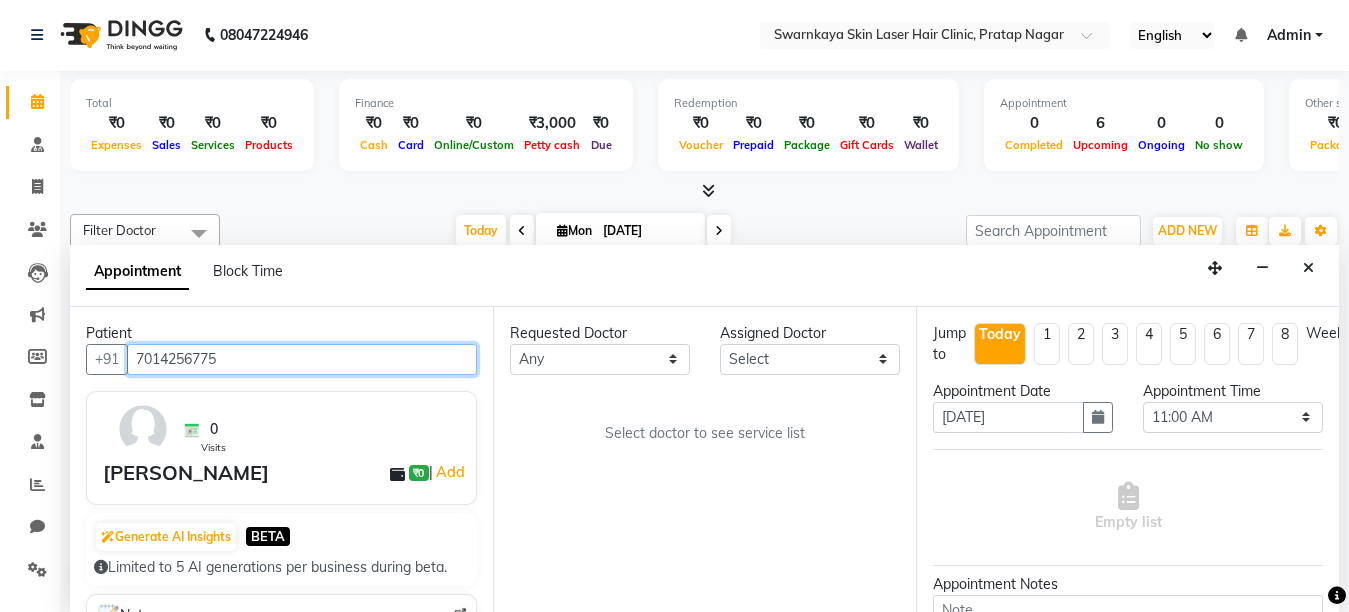 type on "7014256775" 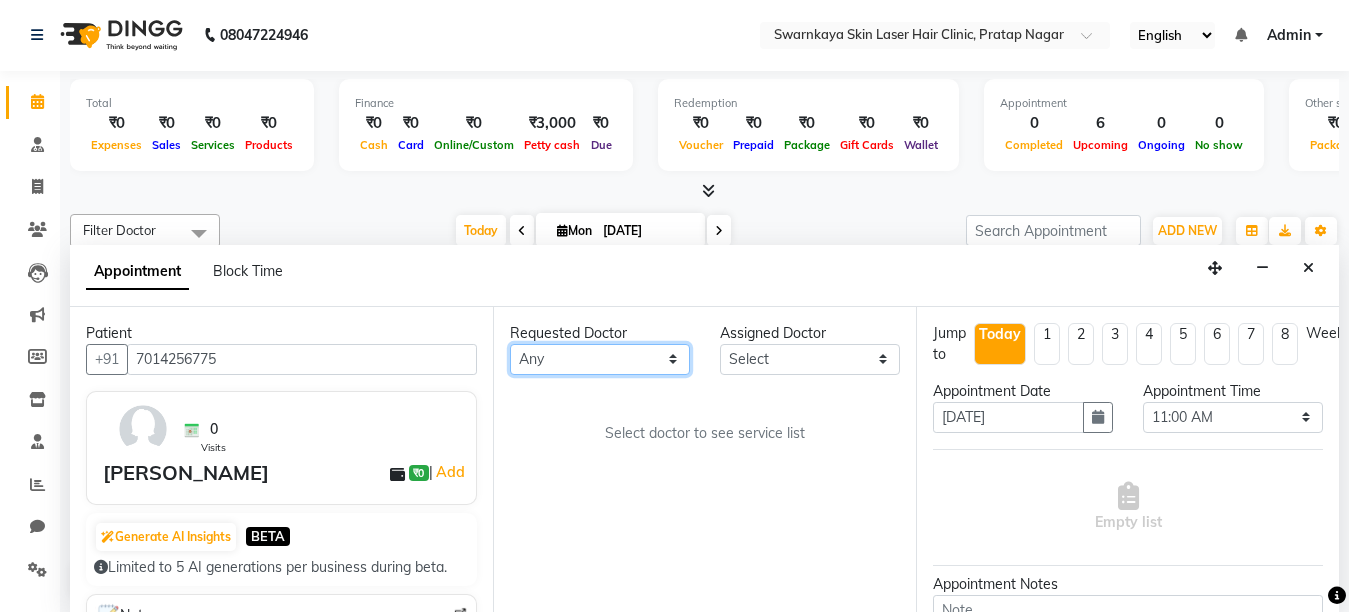 click on "Any  [PERSON_NAME]   Dr.[PERSON_NAME] [PERSON_NAME] [PERSON_NAME]  [PERSON_NAME] (Manager)" at bounding box center (600, 359) 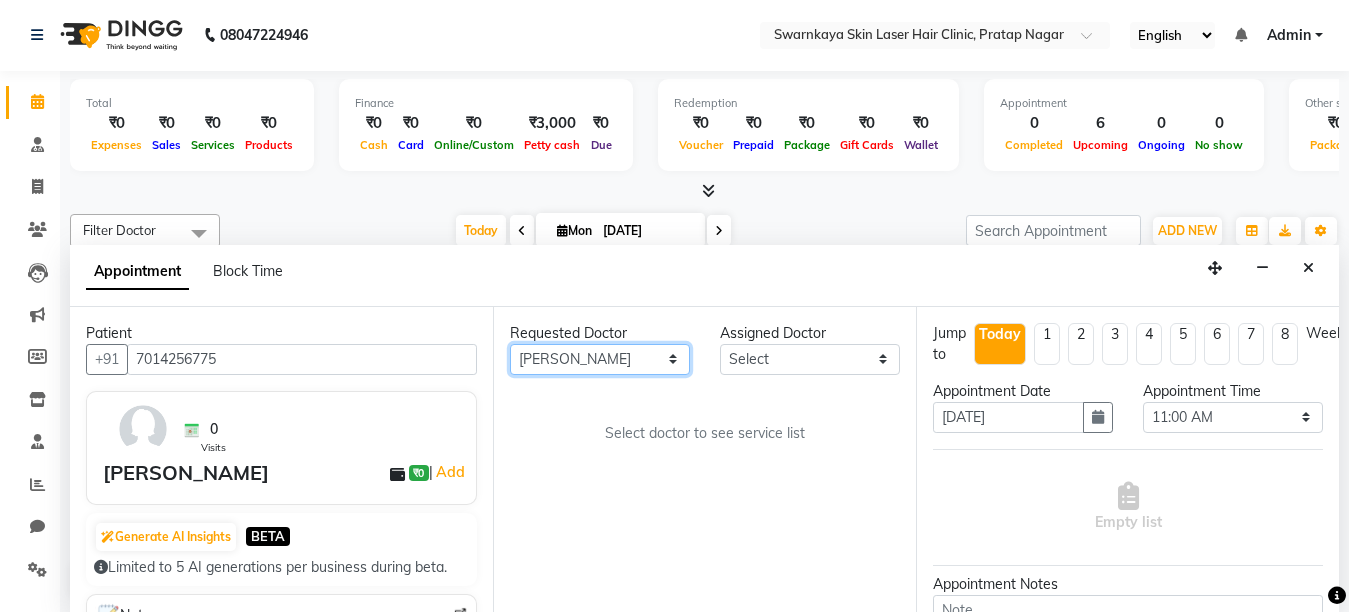 click on "Any  [PERSON_NAME]   Dr.[PERSON_NAME] [PERSON_NAME] [PERSON_NAME]  [PERSON_NAME] (Manager)" at bounding box center (600, 359) 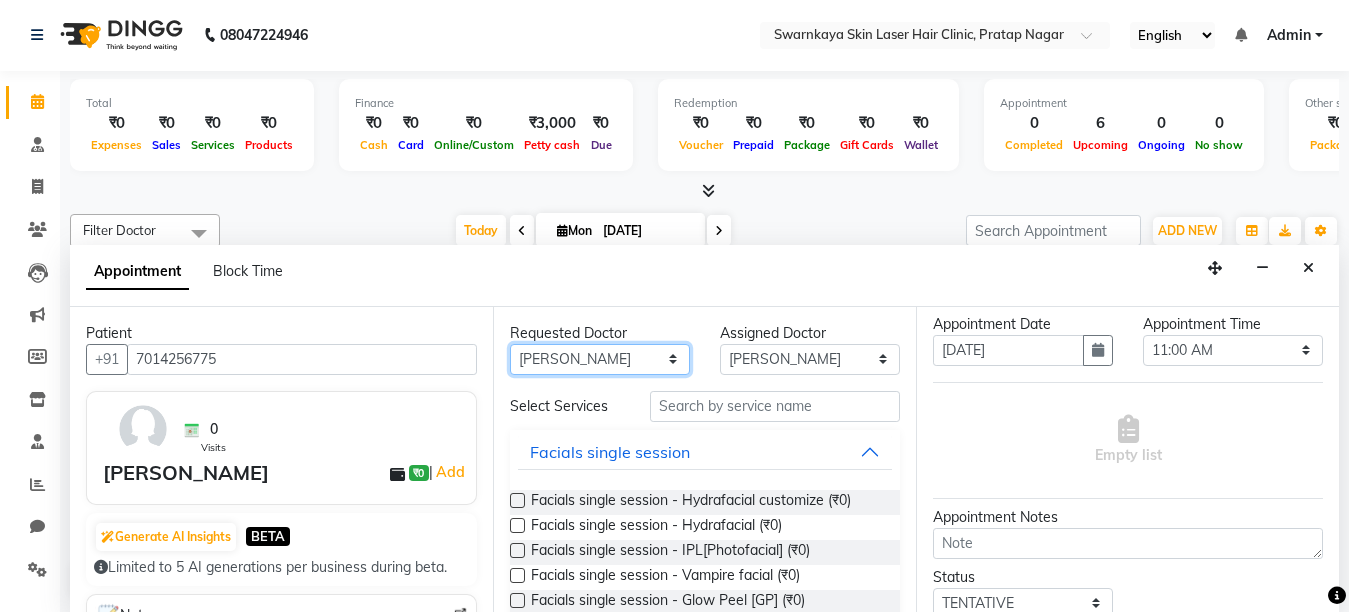 scroll, scrollTop: 80, scrollLeft: 0, axis: vertical 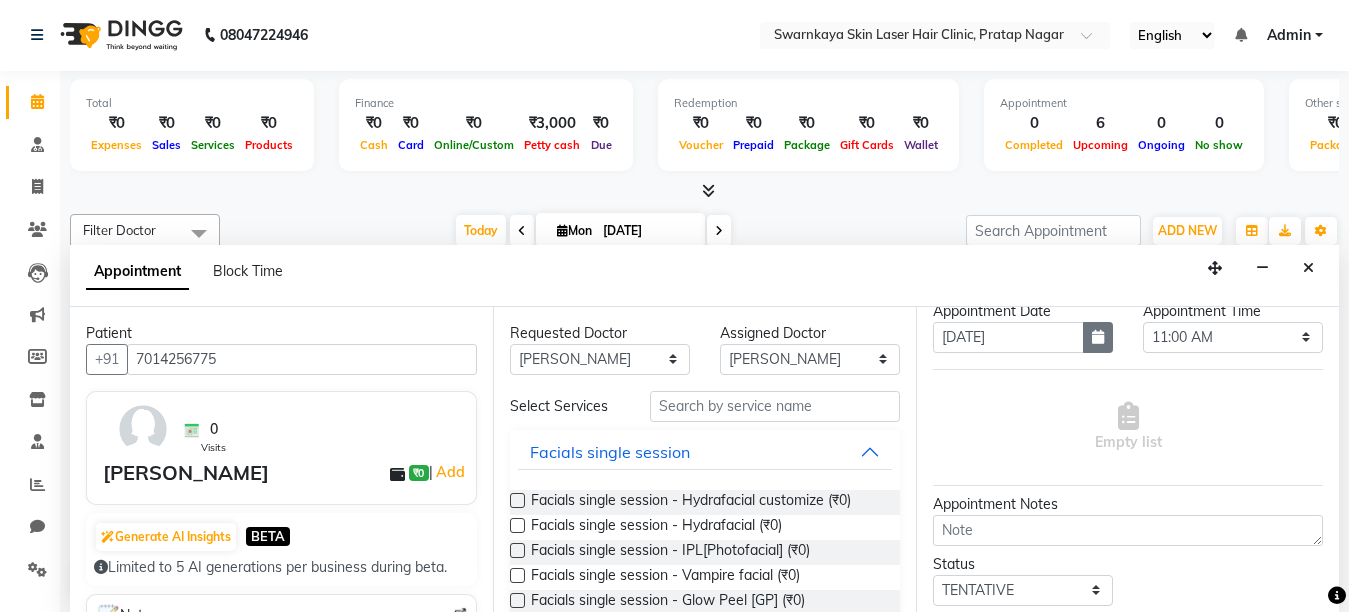 click at bounding box center (1098, 337) 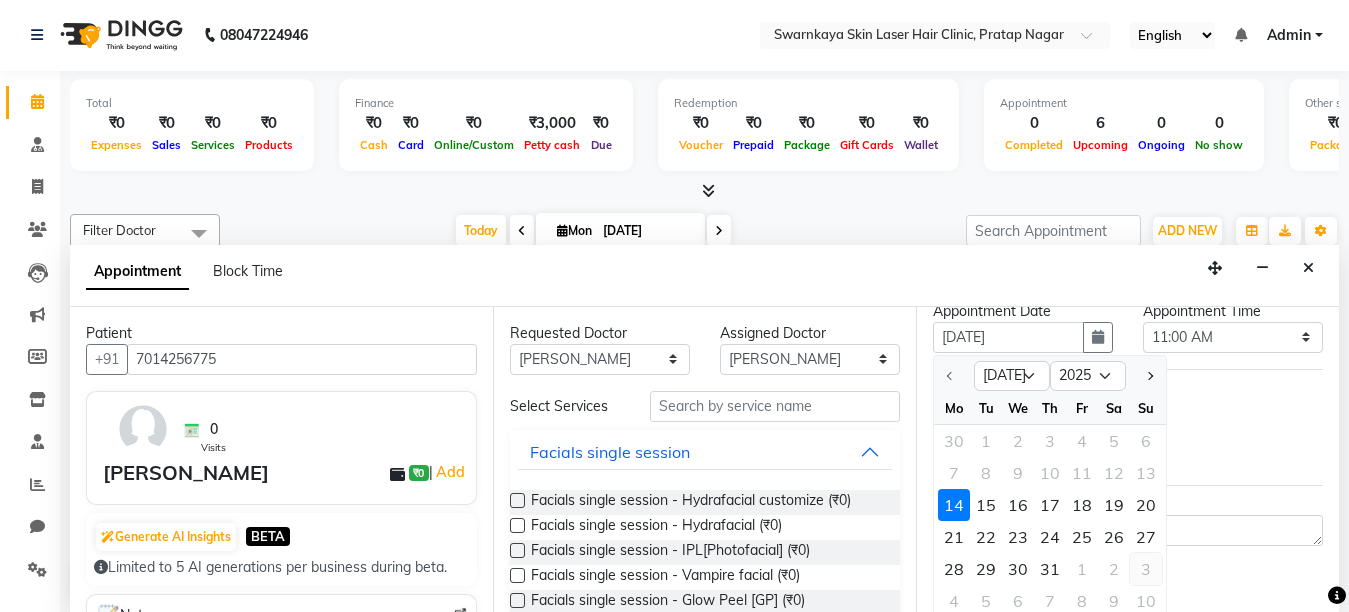drag, startPoint x: 1149, startPoint y: 560, endPoint x: 1154, endPoint y: 573, distance: 13.928389 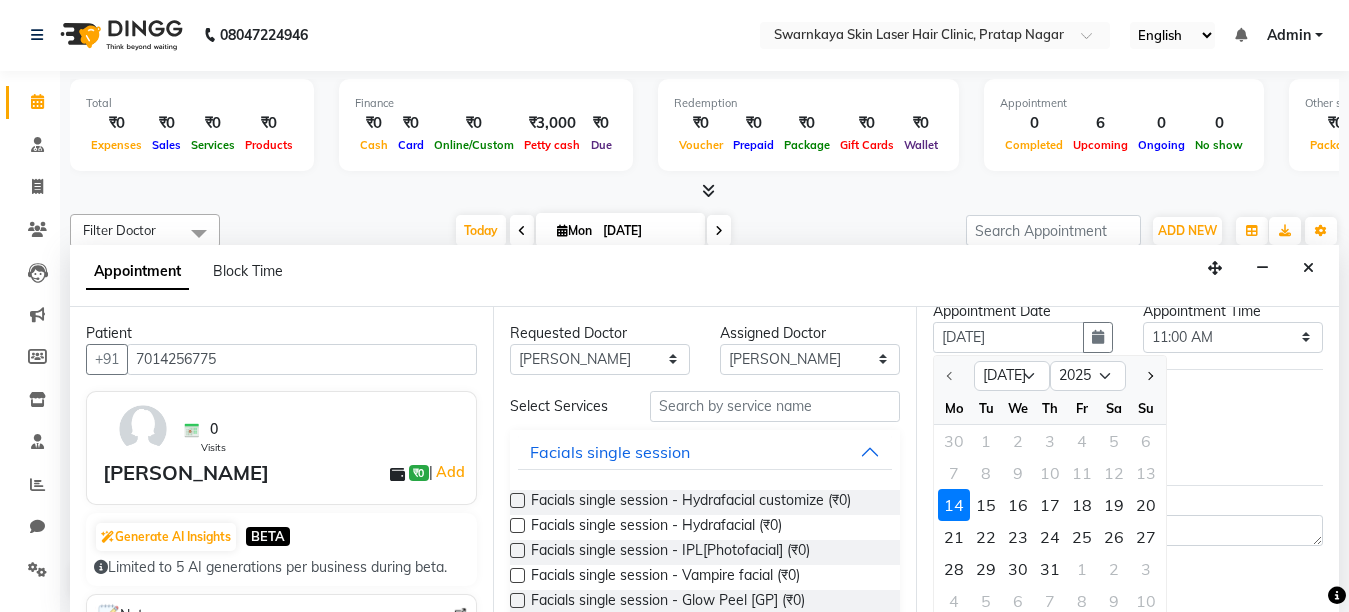 click on "Status Select TENTATIVE CONFIRM CHECK-IN UPCOMING" at bounding box center [1128, 580] 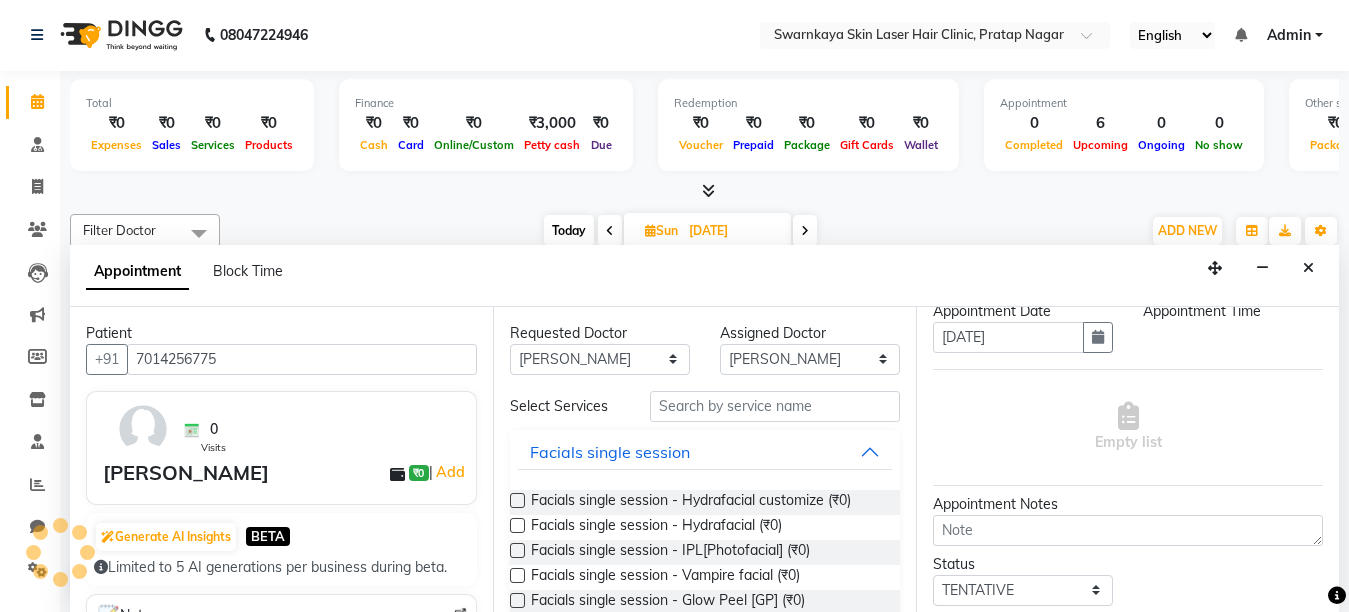 select on "660" 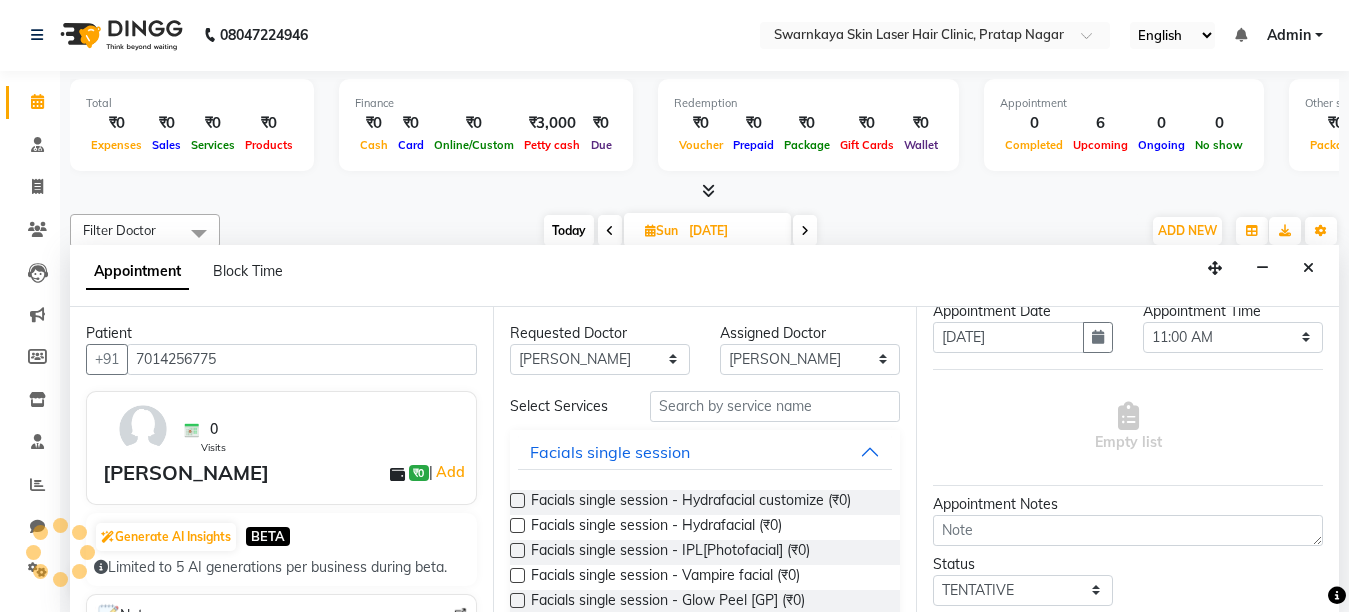 scroll, scrollTop: 529, scrollLeft: 0, axis: vertical 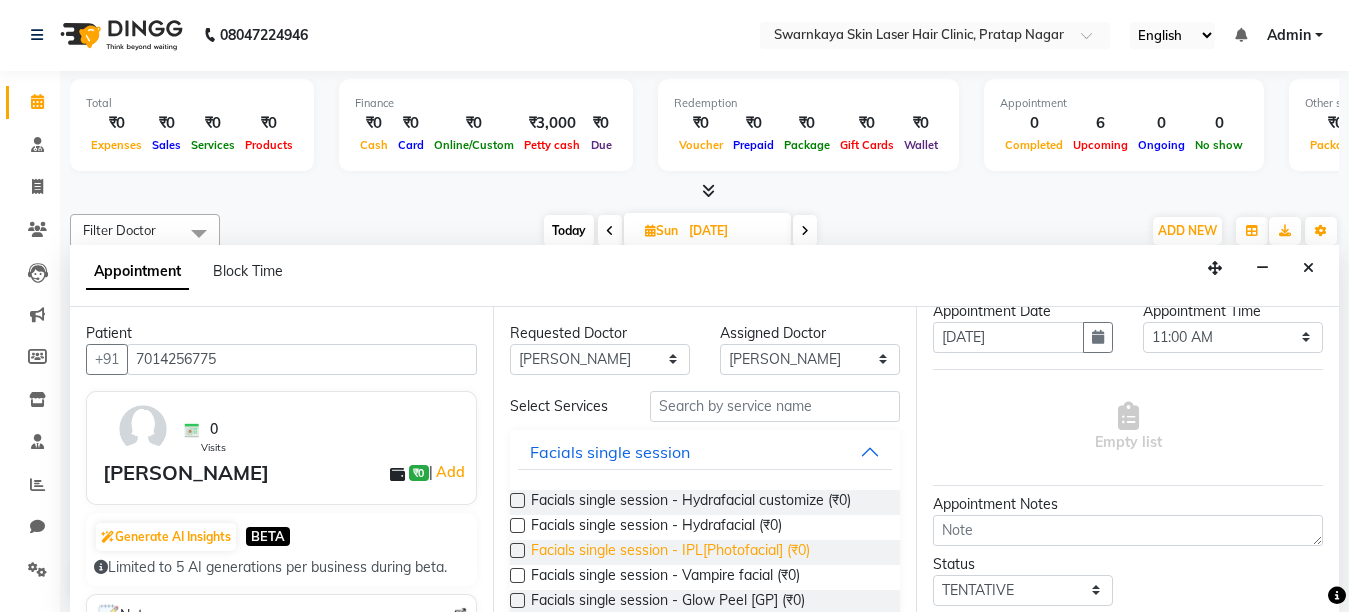 click on "Facials single session - IPL[Photofacial] (₹0)" at bounding box center (670, 552) 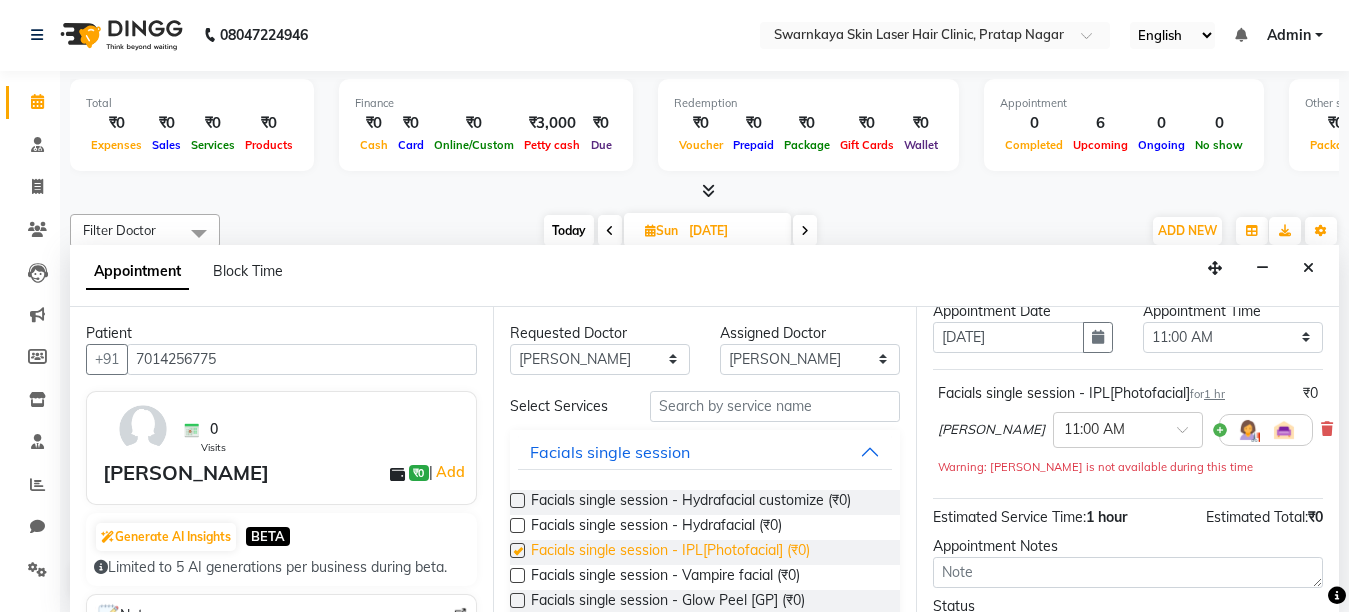 checkbox on "false" 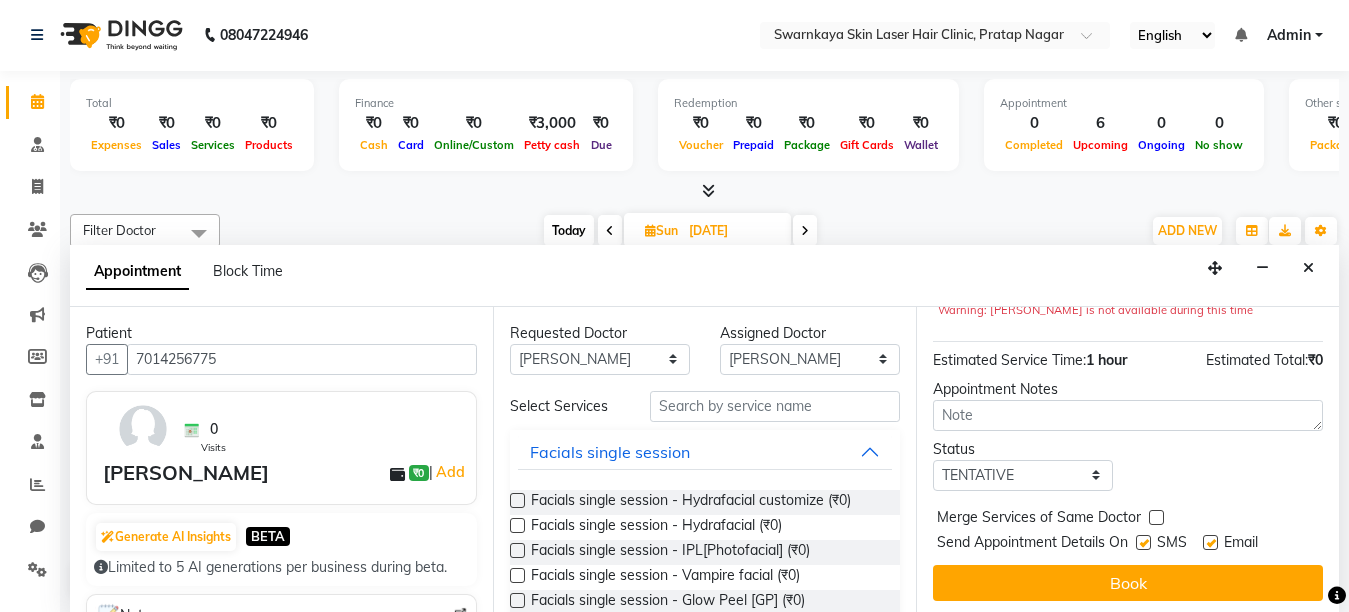 scroll, scrollTop: 262, scrollLeft: 0, axis: vertical 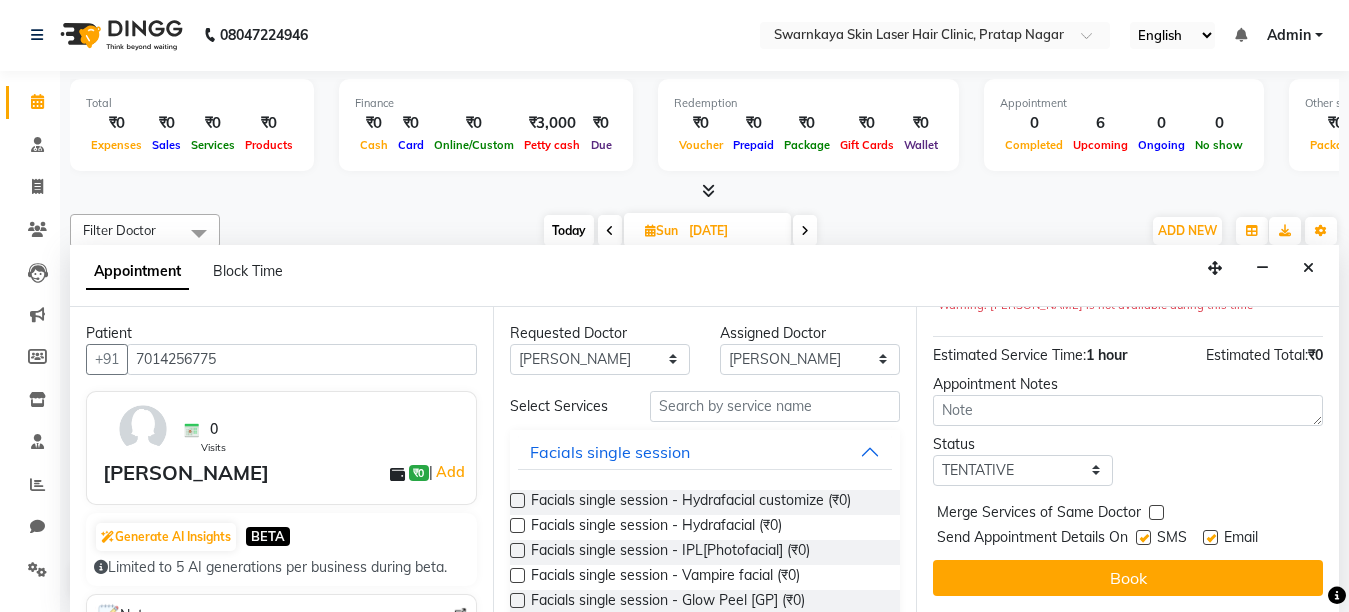 click at bounding box center (1210, 537) 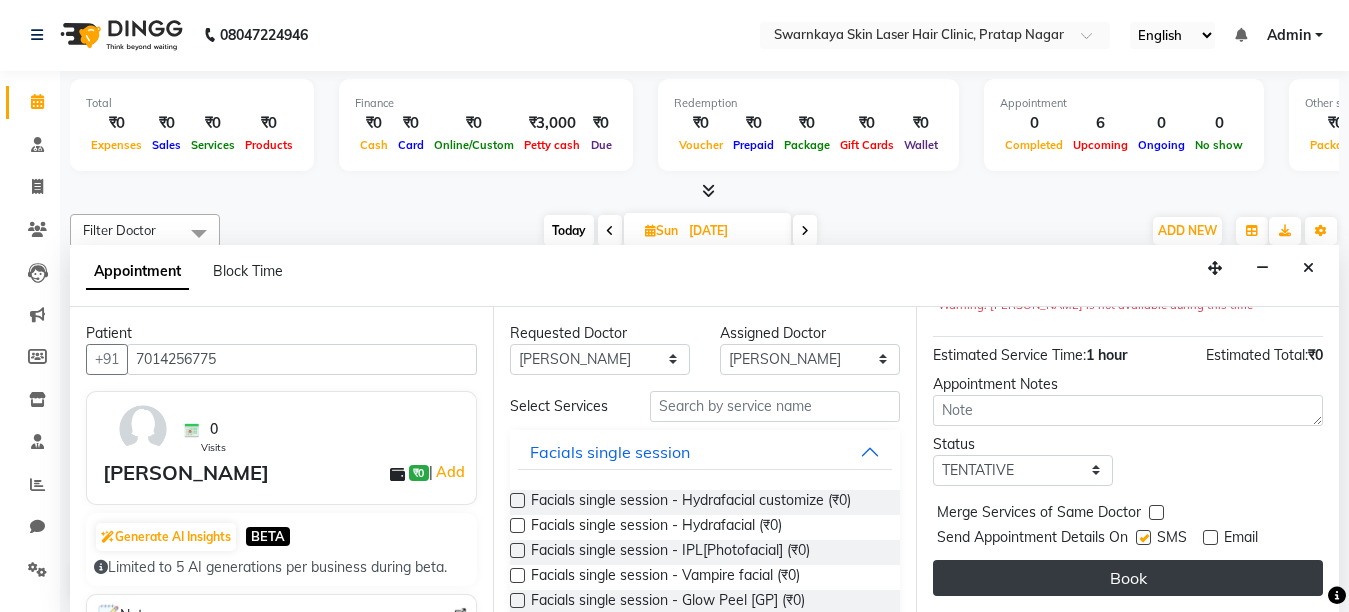 click on "Book" at bounding box center [1128, 578] 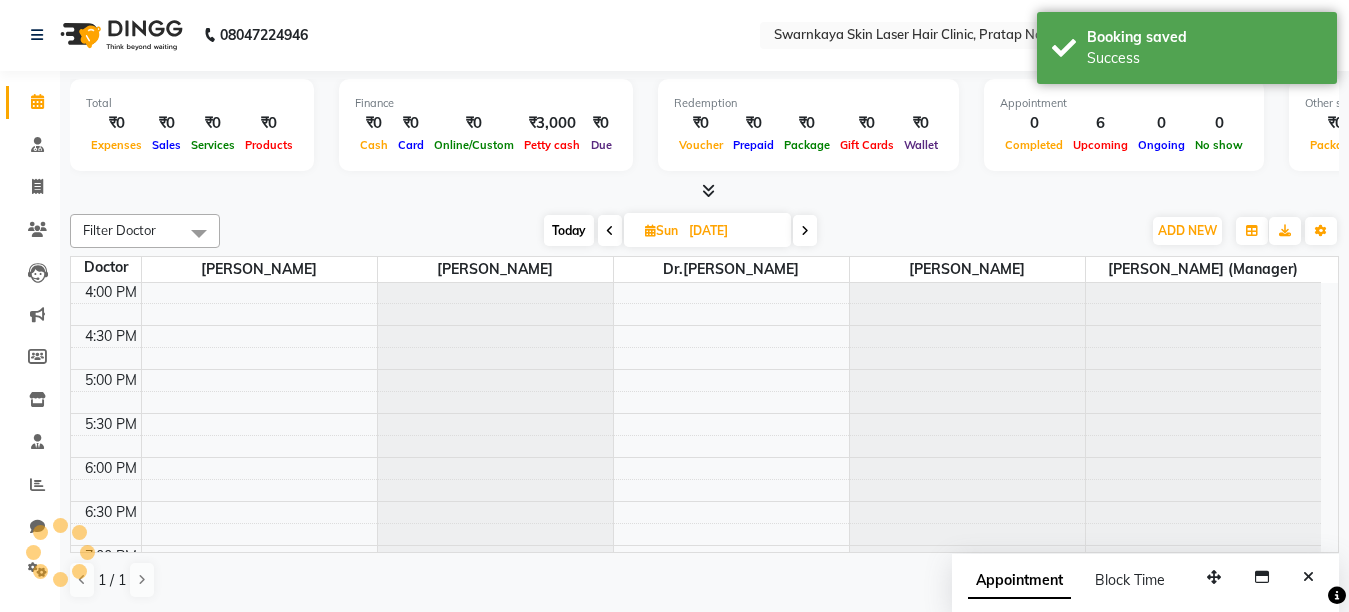 scroll, scrollTop: 0, scrollLeft: 0, axis: both 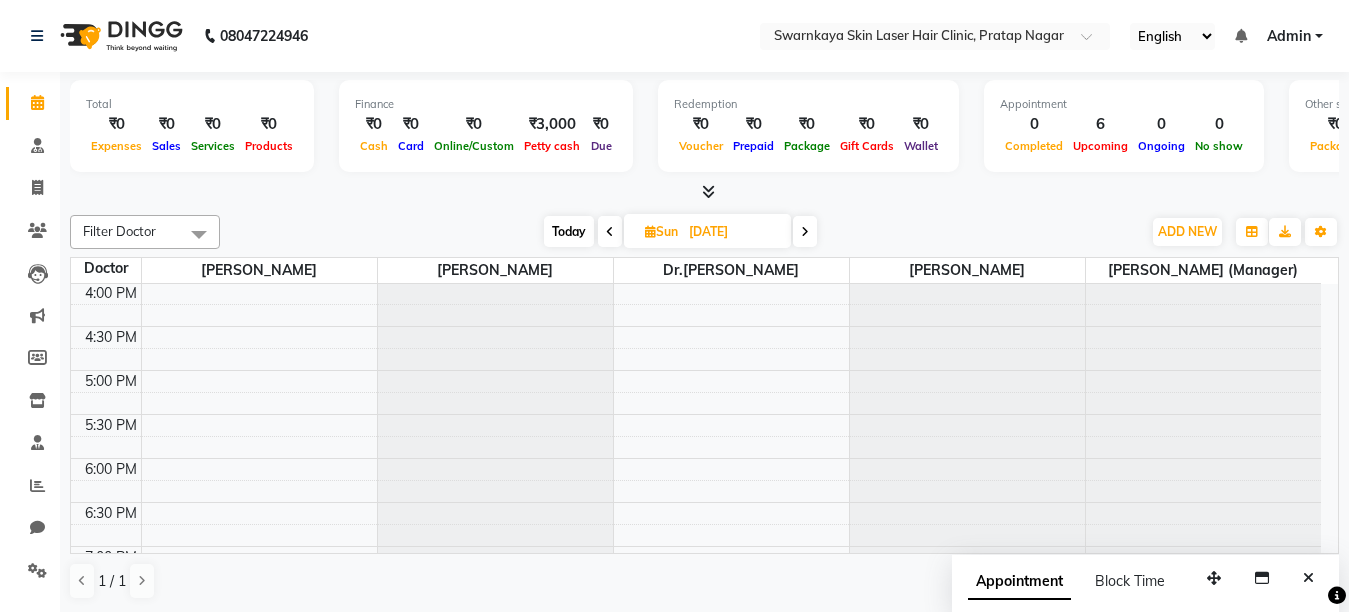click on "Today" at bounding box center (569, 231) 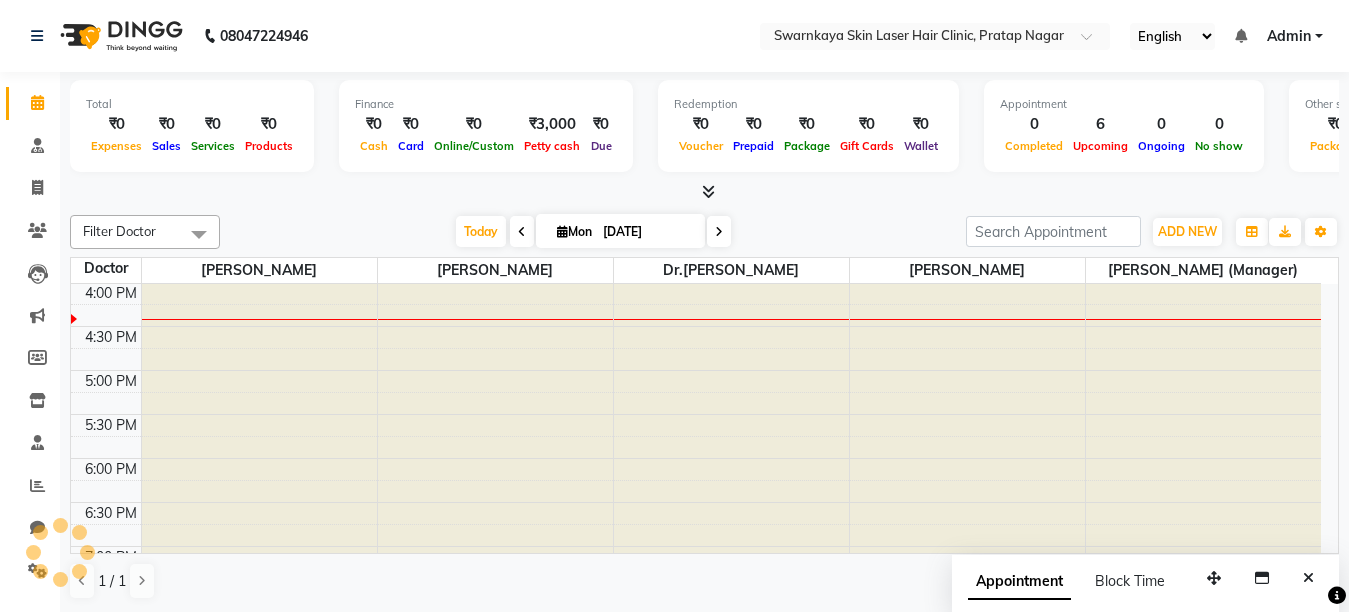 click on "Mon" at bounding box center [574, 231] 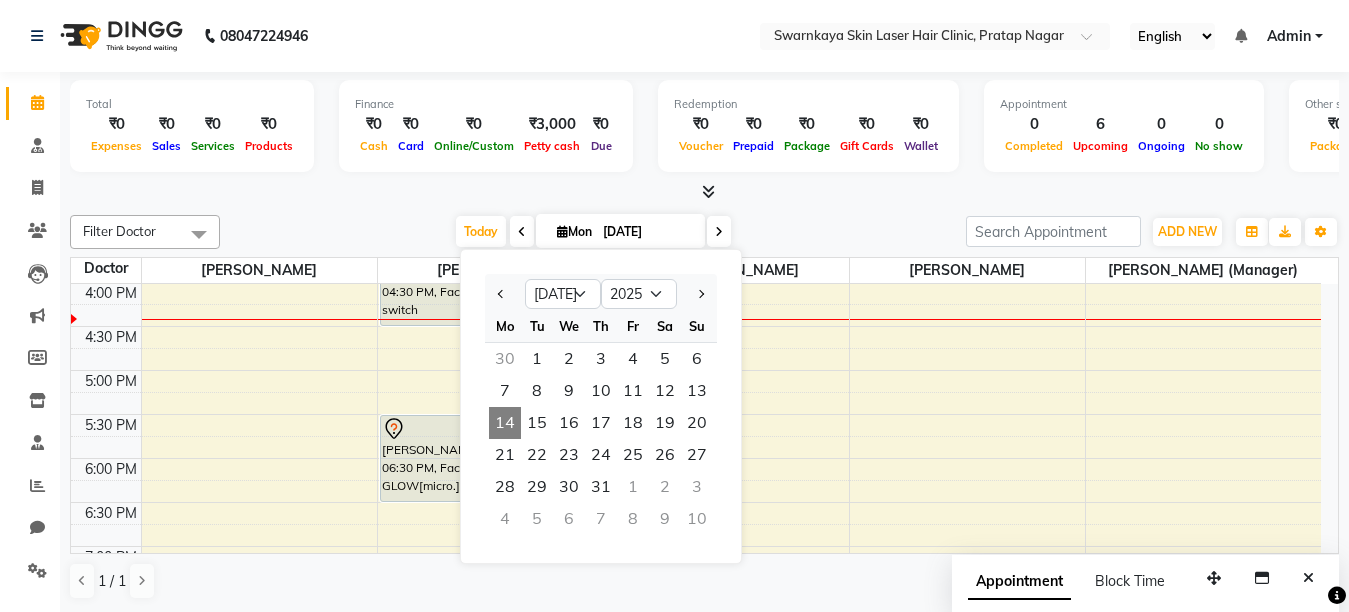 click on "10:00 AM 10:30 AM 11:00 AM 11:30 AM 12:00 PM 12:30 PM 1:00 PM 1:30 PM 2:00 PM 2:30 PM 3:00 PM 3:30 PM 4:00 PM 4:30 PM 5:00 PM 5:30 PM 6:00 PM 6:30 PM 7:00 PM 7:30 PM 8:00 PM 8:30 PM             [PERSON_NAME][GEOGRAPHIC_DATA], 11:00 AM-12:00 PM, Facials single session - IPL[Photofacial]             [PERSON_NAME], TK02, 11:00 AM-12:00 PM, Hair Treatment - PRP Hair             [PERSON_NAME], TK03, 11:00 AM-11:30 AM, Lhr lower face main.             [PERSON_NAME], TK07, 03:30 PM-04:30 PM, Facial single session - Q-switch              [PERSON_NAME], TK08, 05:30 PM-06:30 PM, Facial single session - For GLOW[micro.]             [PERSON_NAME], TK04, 11:00 AM-12:00 PM, Facials single session - IPL[Photofacial]             divya agrawal, TK05, 11:00 AM-12:00 PM, Facials single session - Glow Peel [GP]             [PERSON_NAME], TK06, 11:00 AM-12:00 PM, Facials single session - IPL[Photofacial]" at bounding box center (696, 238) 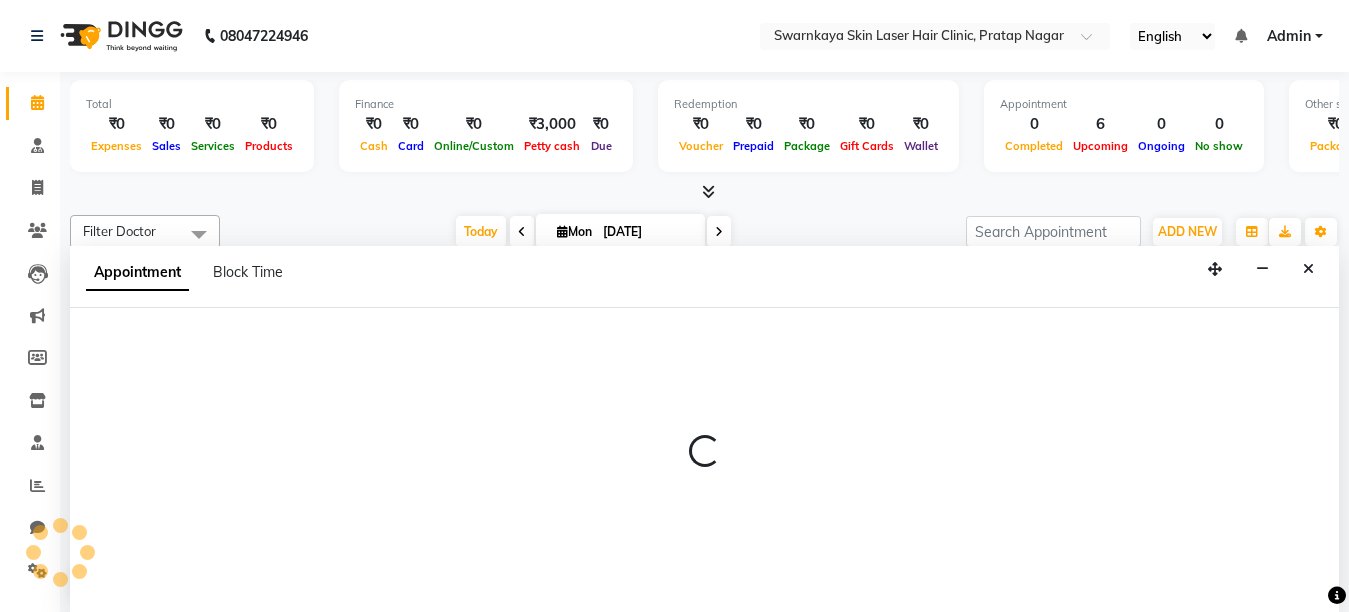 select on "83969" 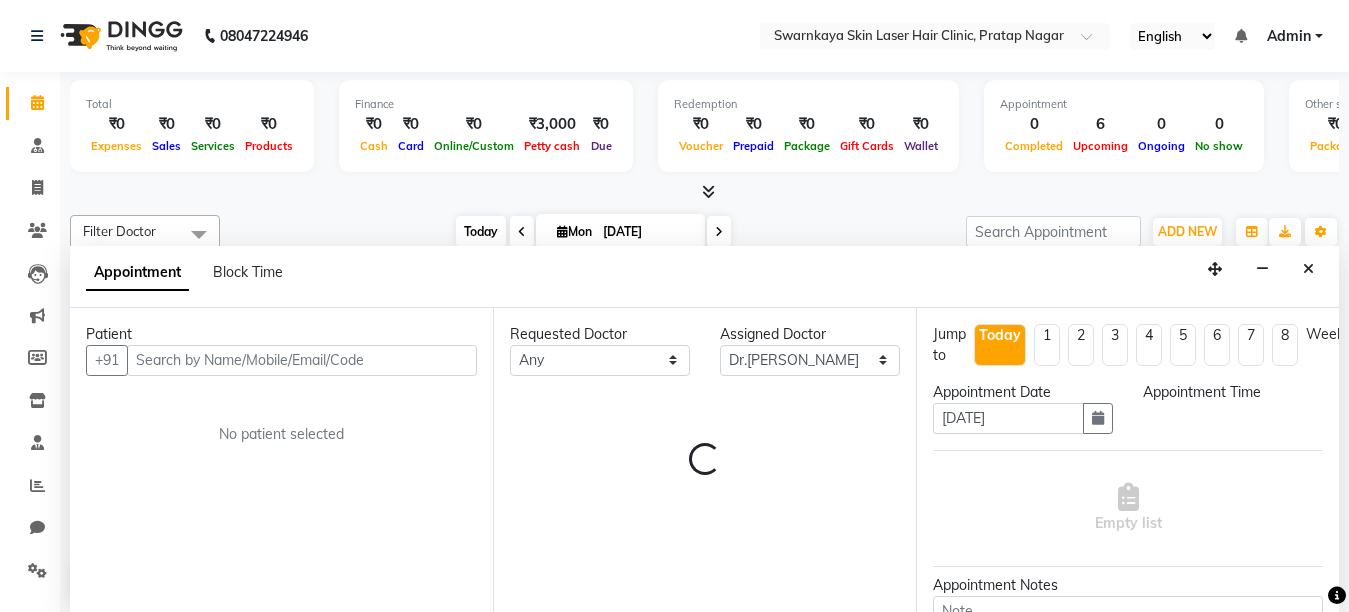 click on "Today" at bounding box center (481, 231) 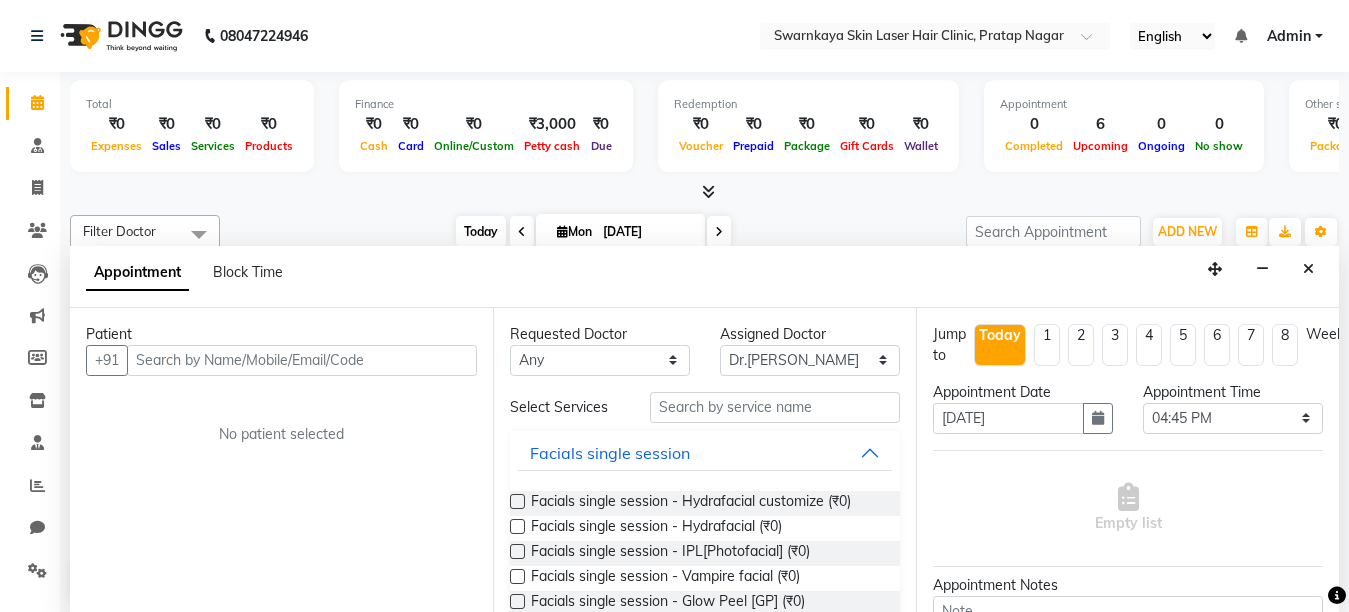 scroll, scrollTop: 1, scrollLeft: 0, axis: vertical 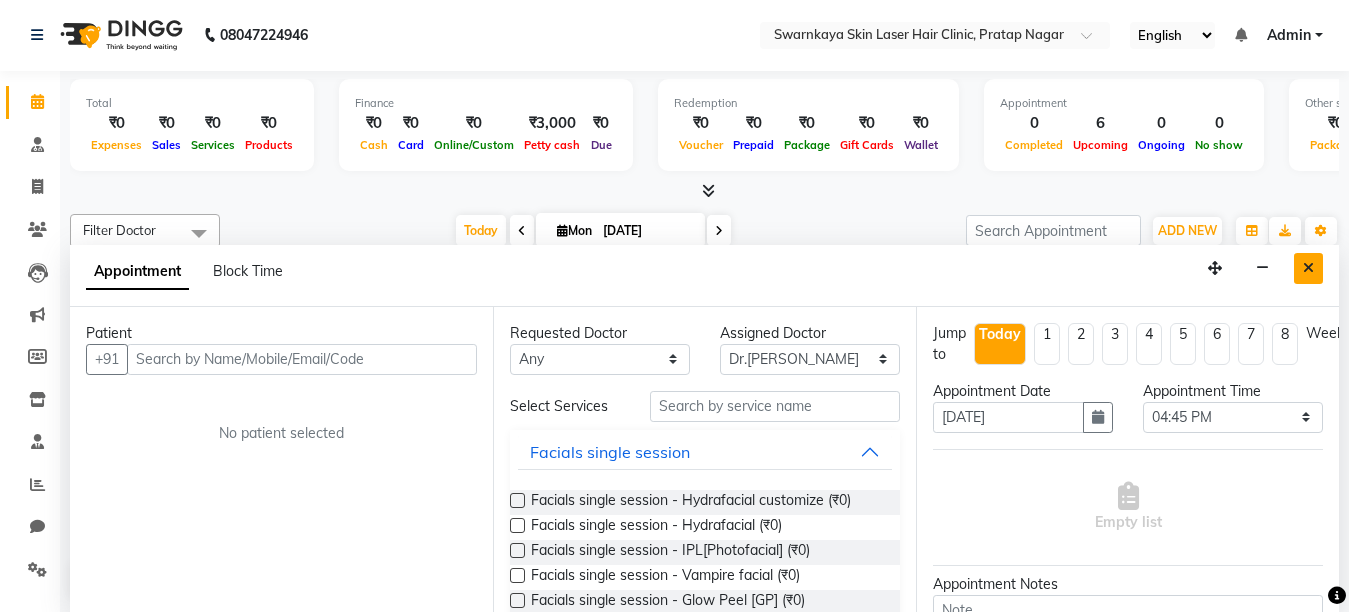 click at bounding box center (1308, 268) 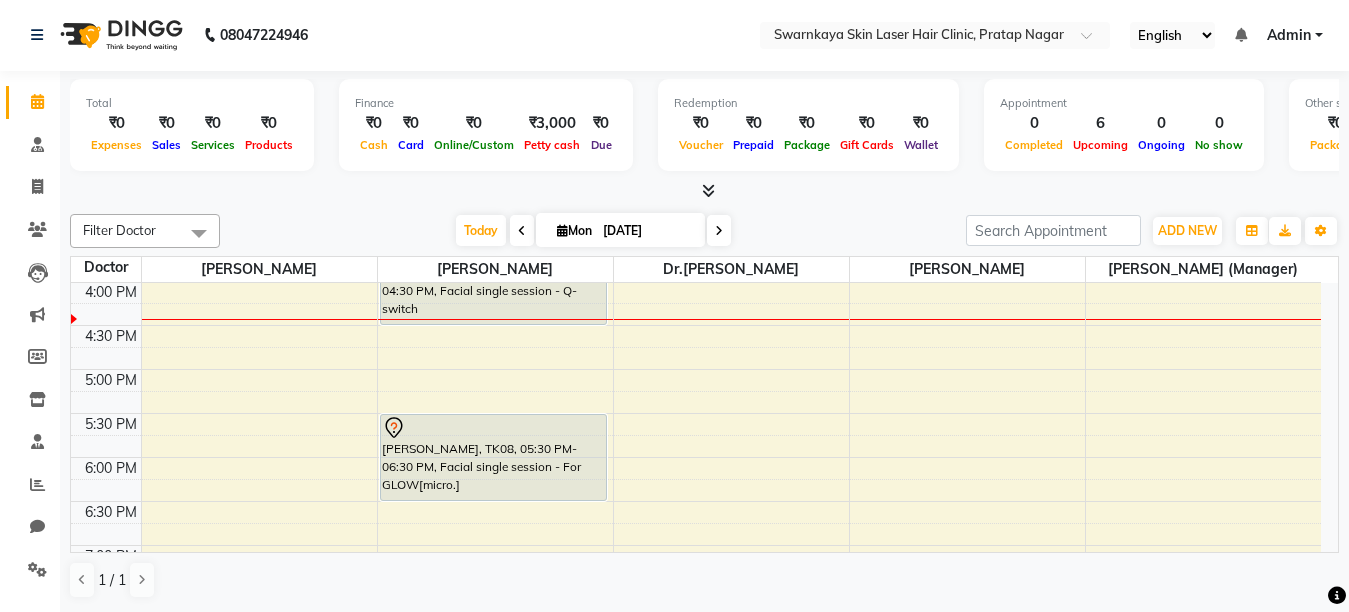 click on "10:00 AM 10:30 AM 11:00 AM 11:30 AM 12:00 PM 12:30 PM 1:00 PM 1:30 PM 2:00 PM 2:30 PM 3:00 PM 3:30 PM 4:00 PM 4:30 PM 5:00 PM 5:30 PM 6:00 PM 6:30 PM 7:00 PM 7:30 PM 8:00 PM 8:30 PM             [PERSON_NAME][GEOGRAPHIC_DATA], 11:00 AM-12:00 PM, Facials single session - IPL[Photofacial]             [PERSON_NAME], TK02, 11:00 AM-12:00 PM, Hair Treatment - PRP Hair             [PERSON_NAME], TK03, 11:00 AM-11:30 AM, Lhr lower face main.             [PERSON_NAME], TK07, 03:30 PM-04:30 PM, Facial single session - Q-switch              [PERSON_NAME], TK08, 05:30 PM-06:30 PM, Facial single session - For GLOW[micro.]             [PERSON_NAME], TK04, 11:00 AM-12:00 PM, Facials single session - IPL[Photofacial]             divya agrawal, TK05, 11:00 AM-12:00 PM, Facials single session - Glow Peel [GP]             [PERSON_NAME], TK06, 11:00 AM-12:00 PM, Facials single session - IPL[Photofacial]" at bounding box center (696, 237) 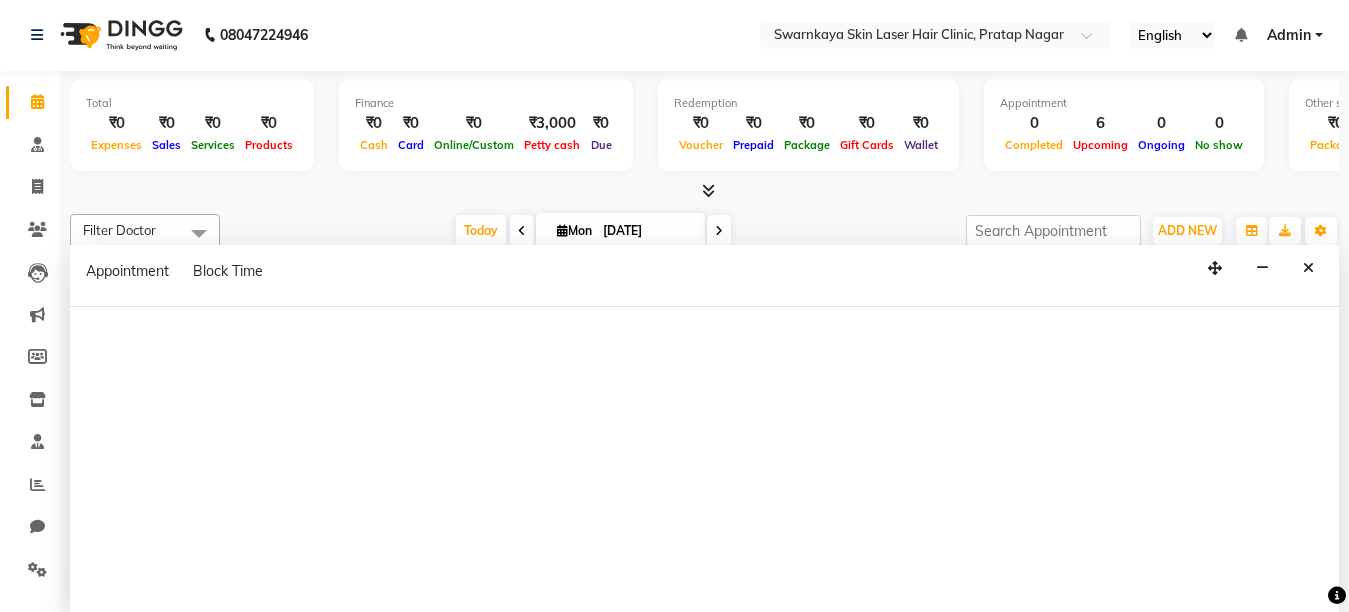 select on "83970" 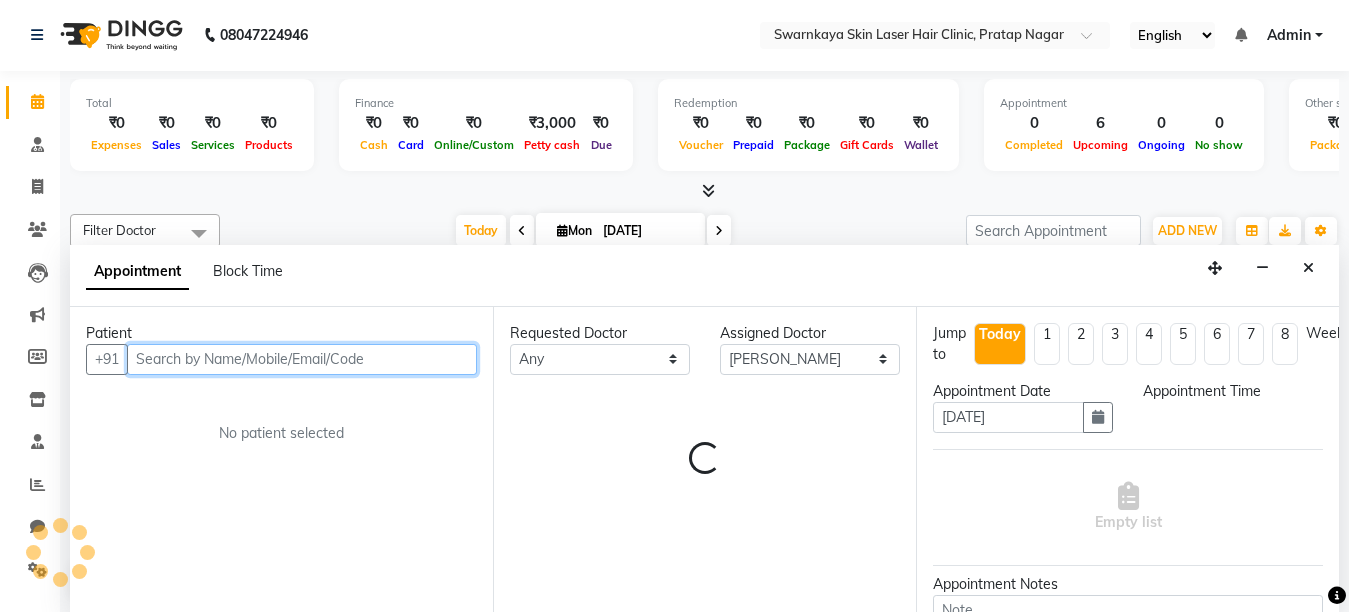select on "975" 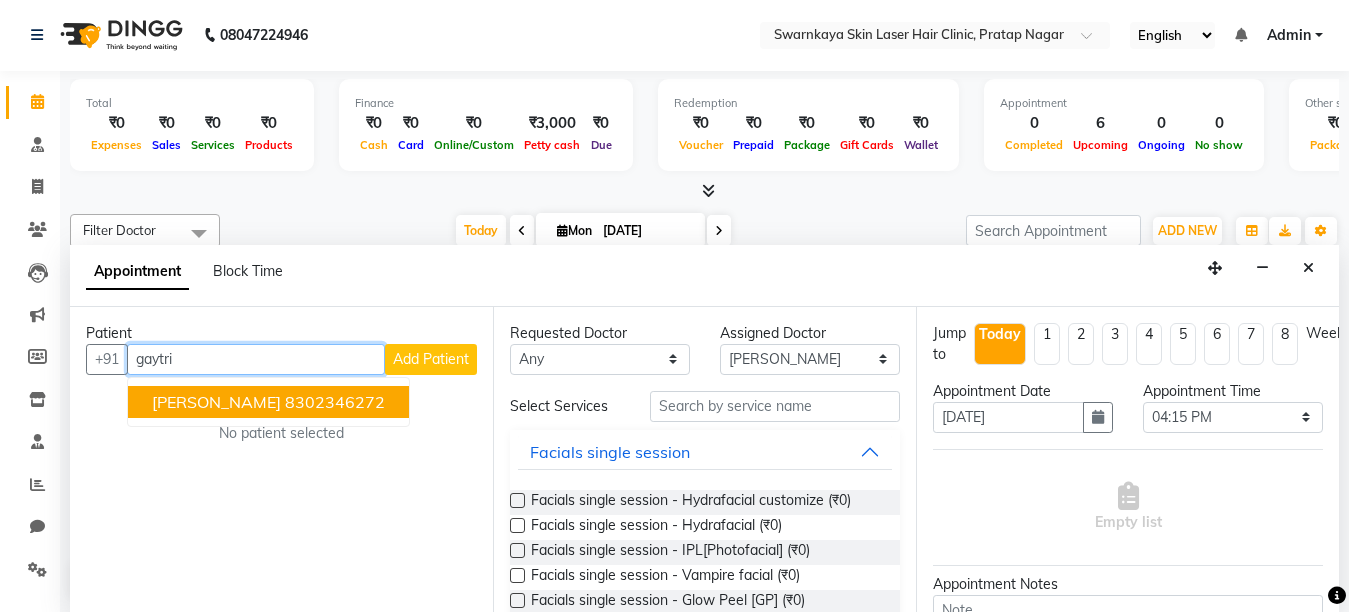 type on "gaytri" 